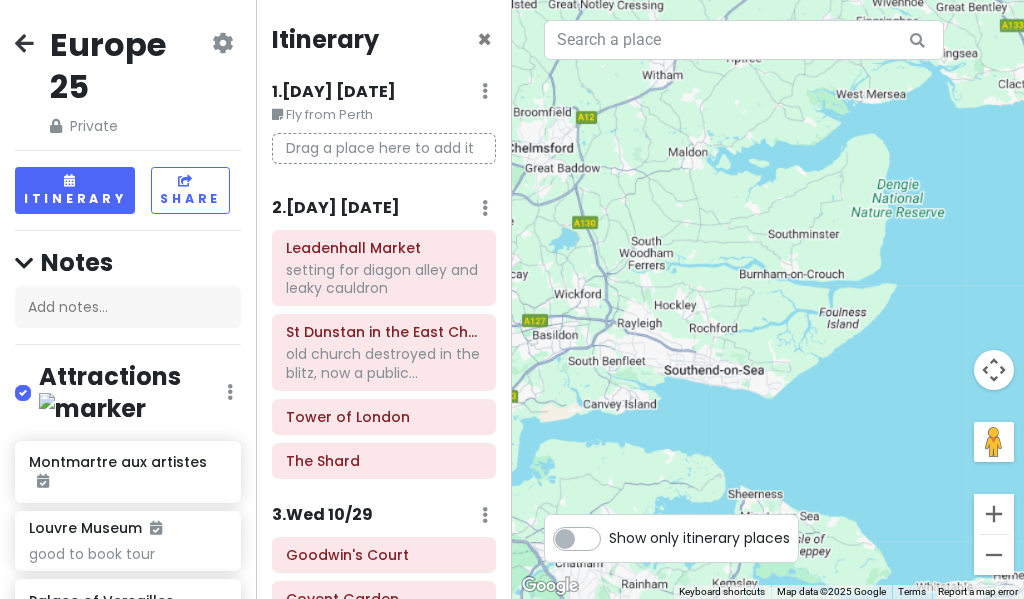 scroll, scrollTop: 0, scrollLeft: 0, axis: both 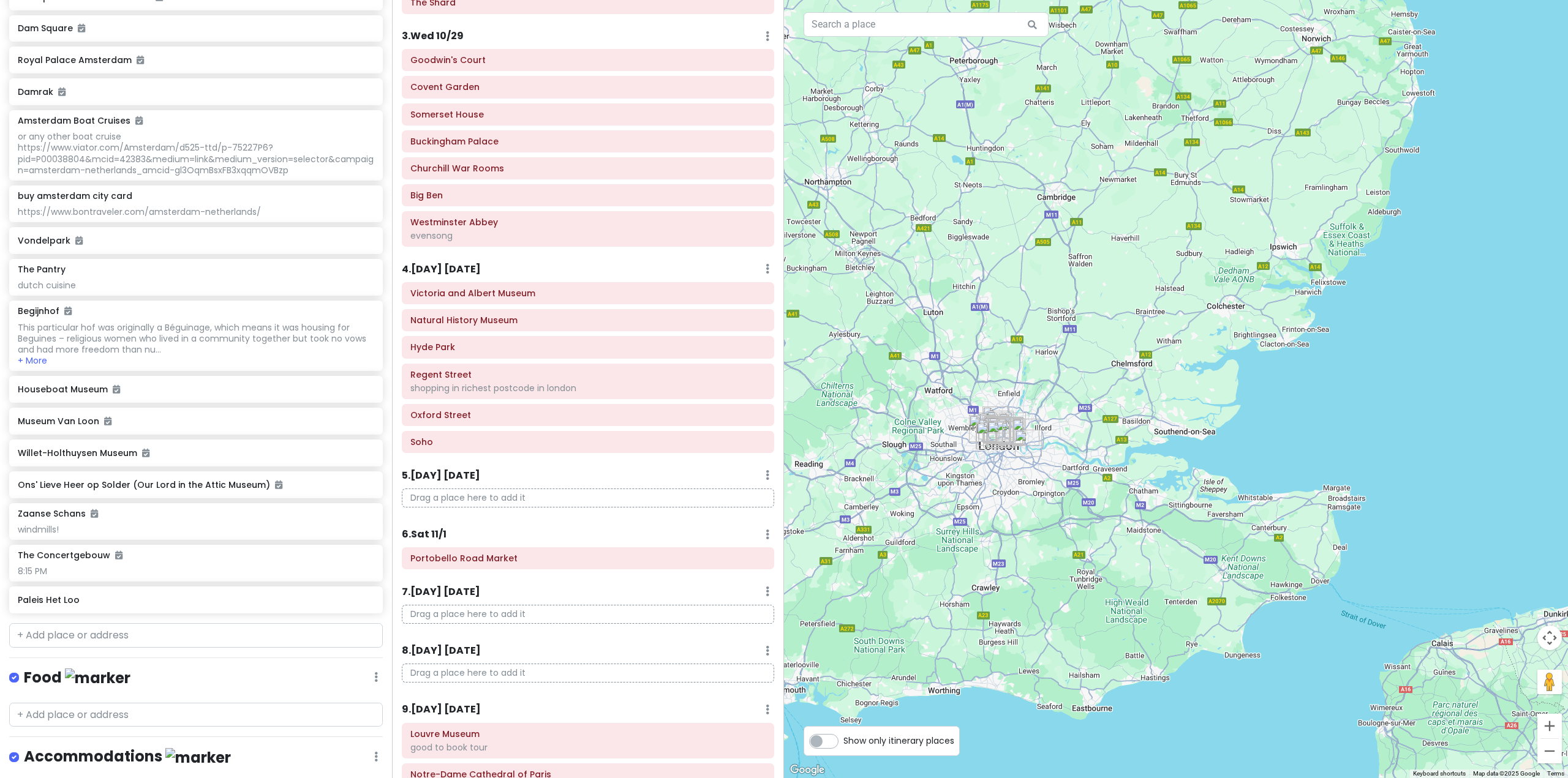 drag, startPoint x: 979, startPoint y: 439, endPoint x: 1105, endPoint y: 441, distance: 126.01587 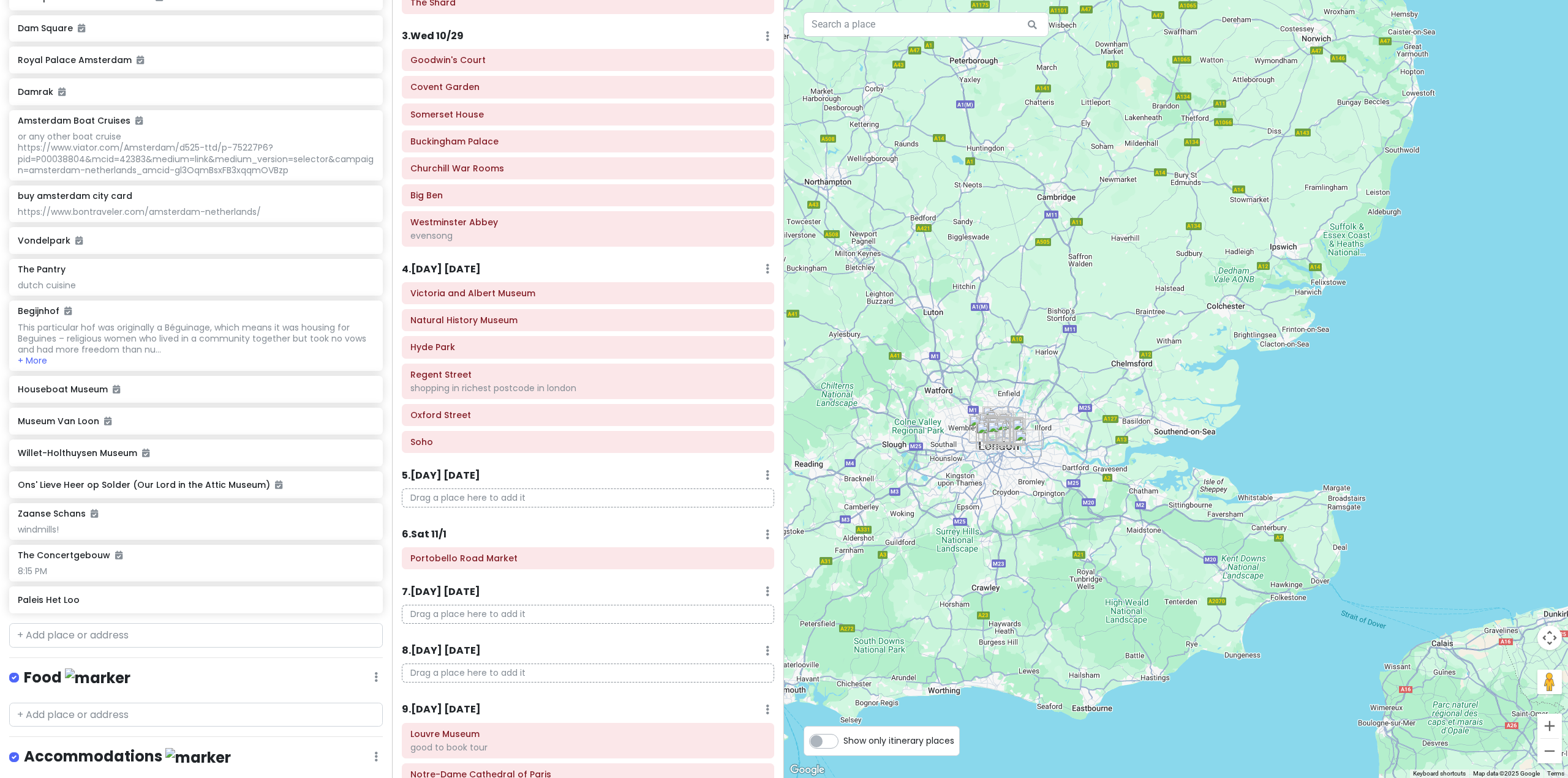 click at bounding box center [1176, 389] 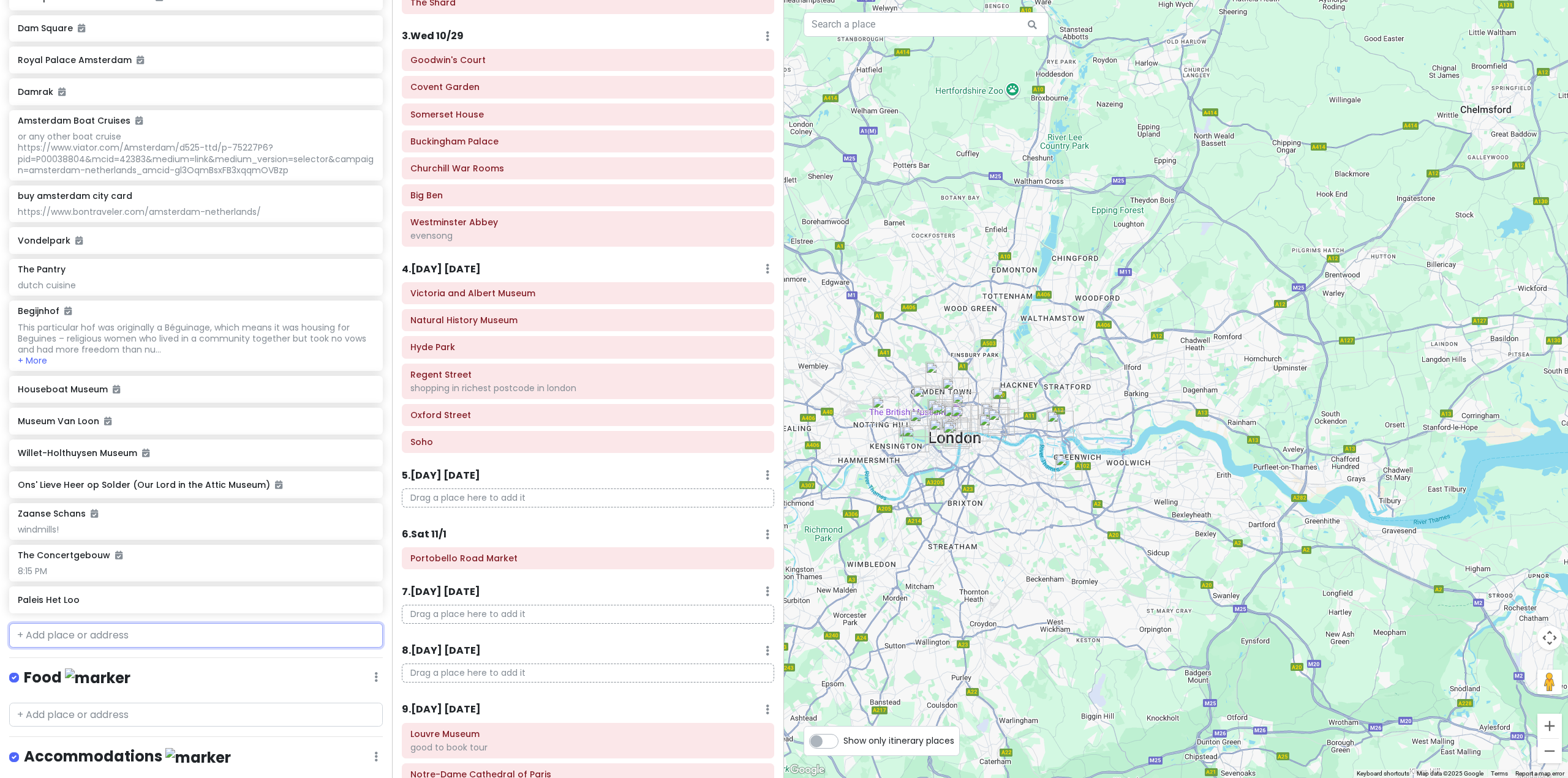 click at bounding box center [196, 635] 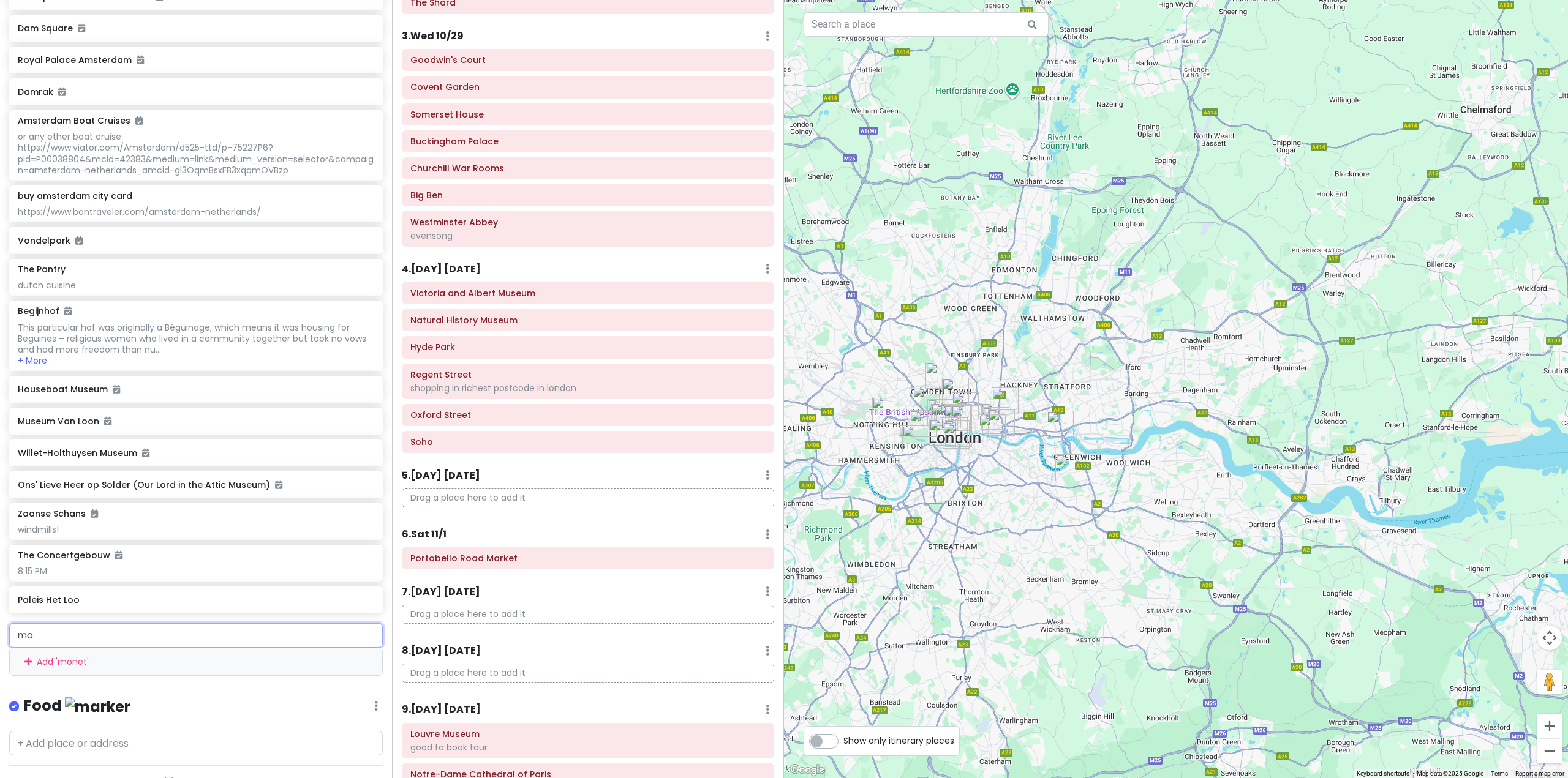 type on "m" 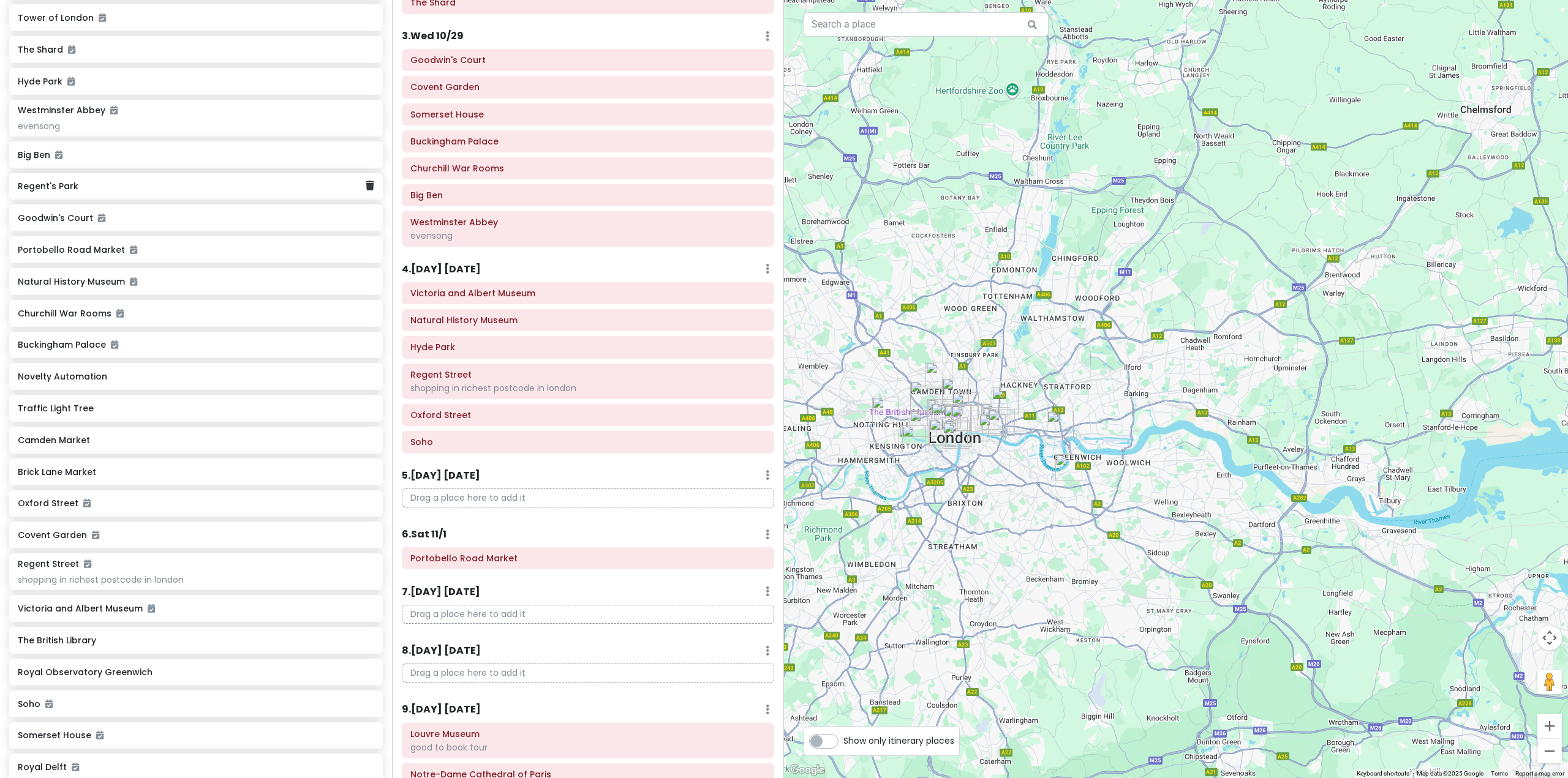 scroll, scrollTop: 467, scrollLeft: 0, axis: vertical 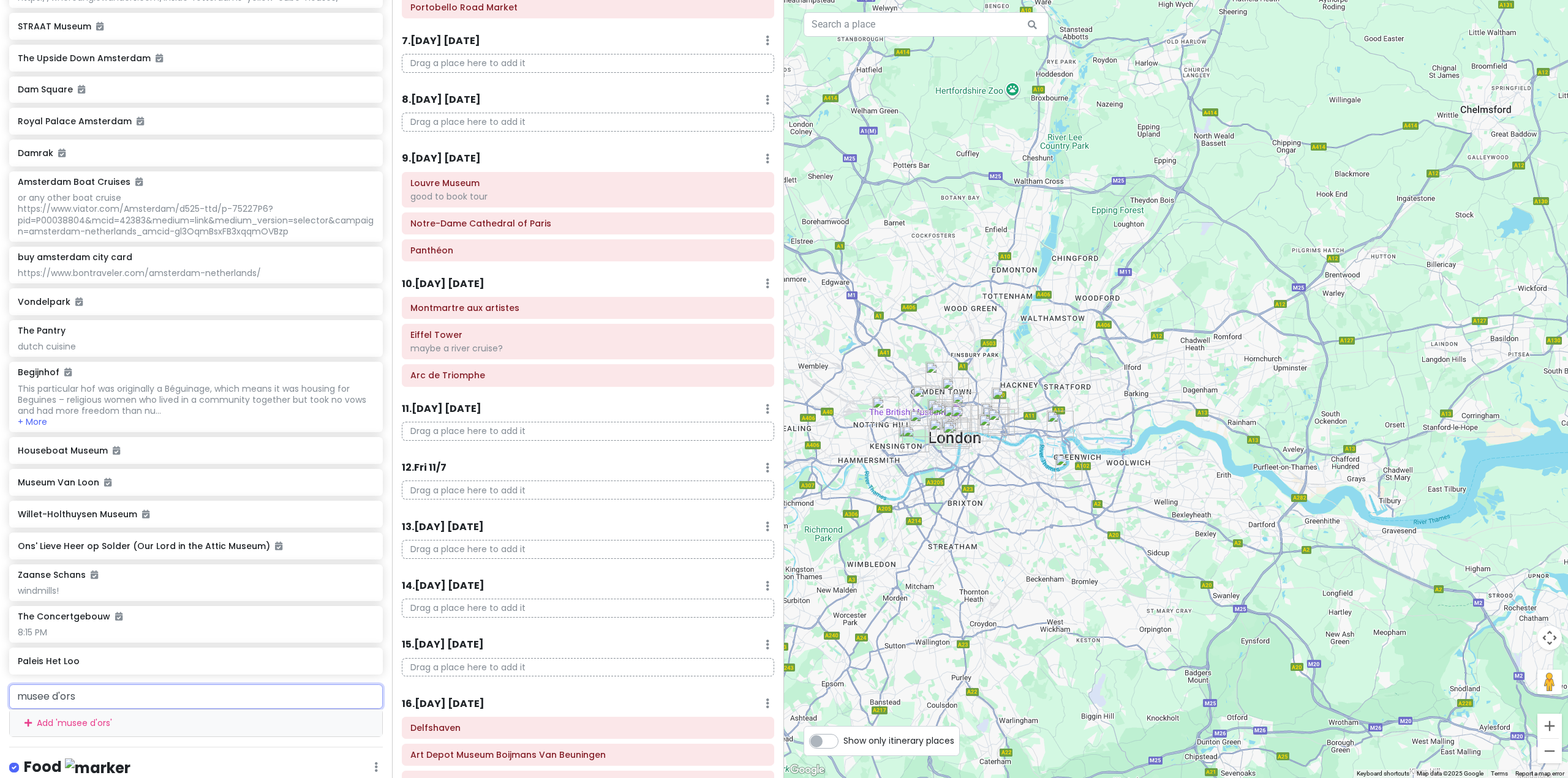 drag, startPoint x: 88, startPoint y: 695, endPoint x: 1, endPoint y: 689, distance: 87.20665 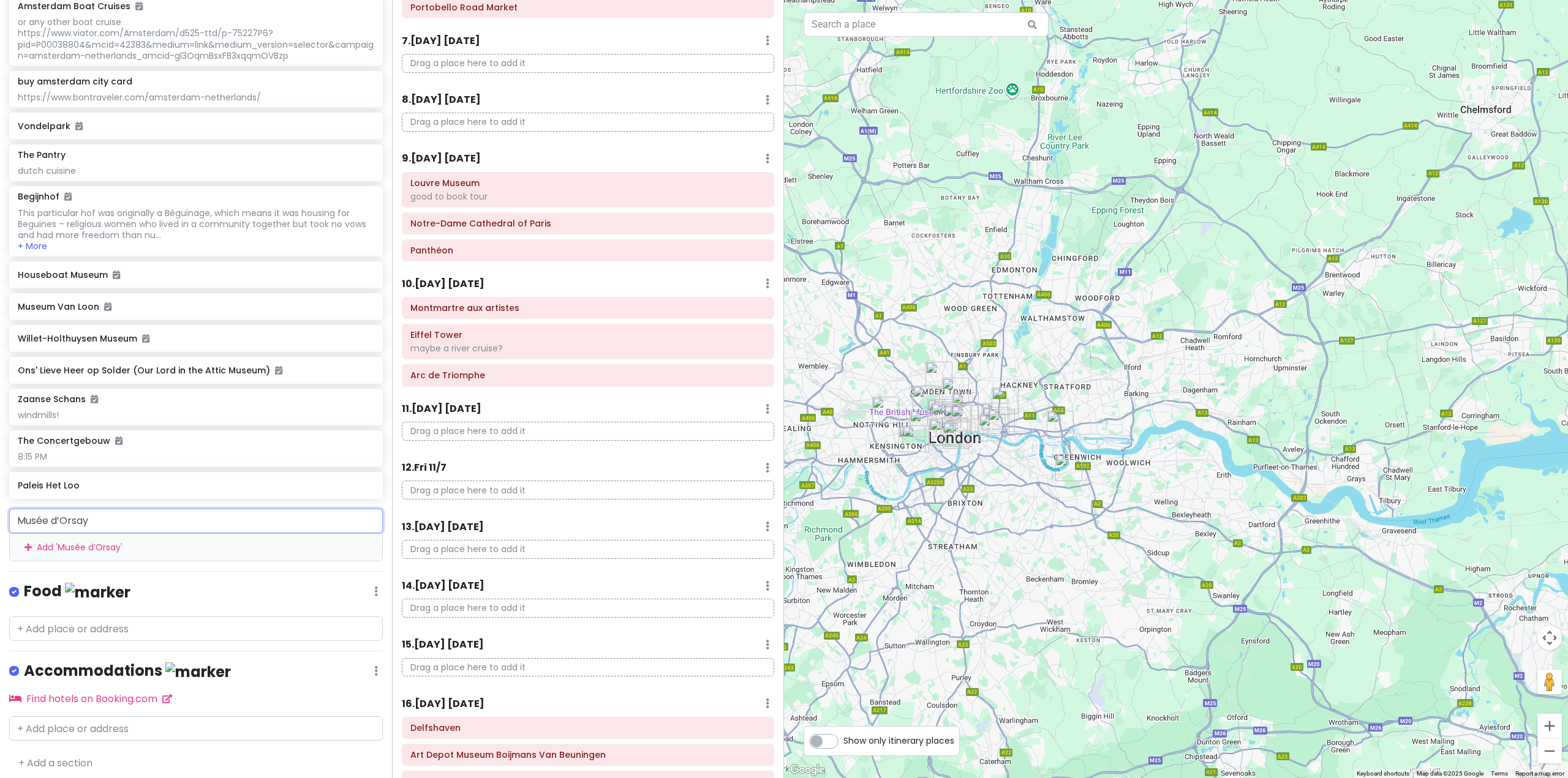 scroll, scrollTop: 2361, scrollLeft: 0, axis: vertical 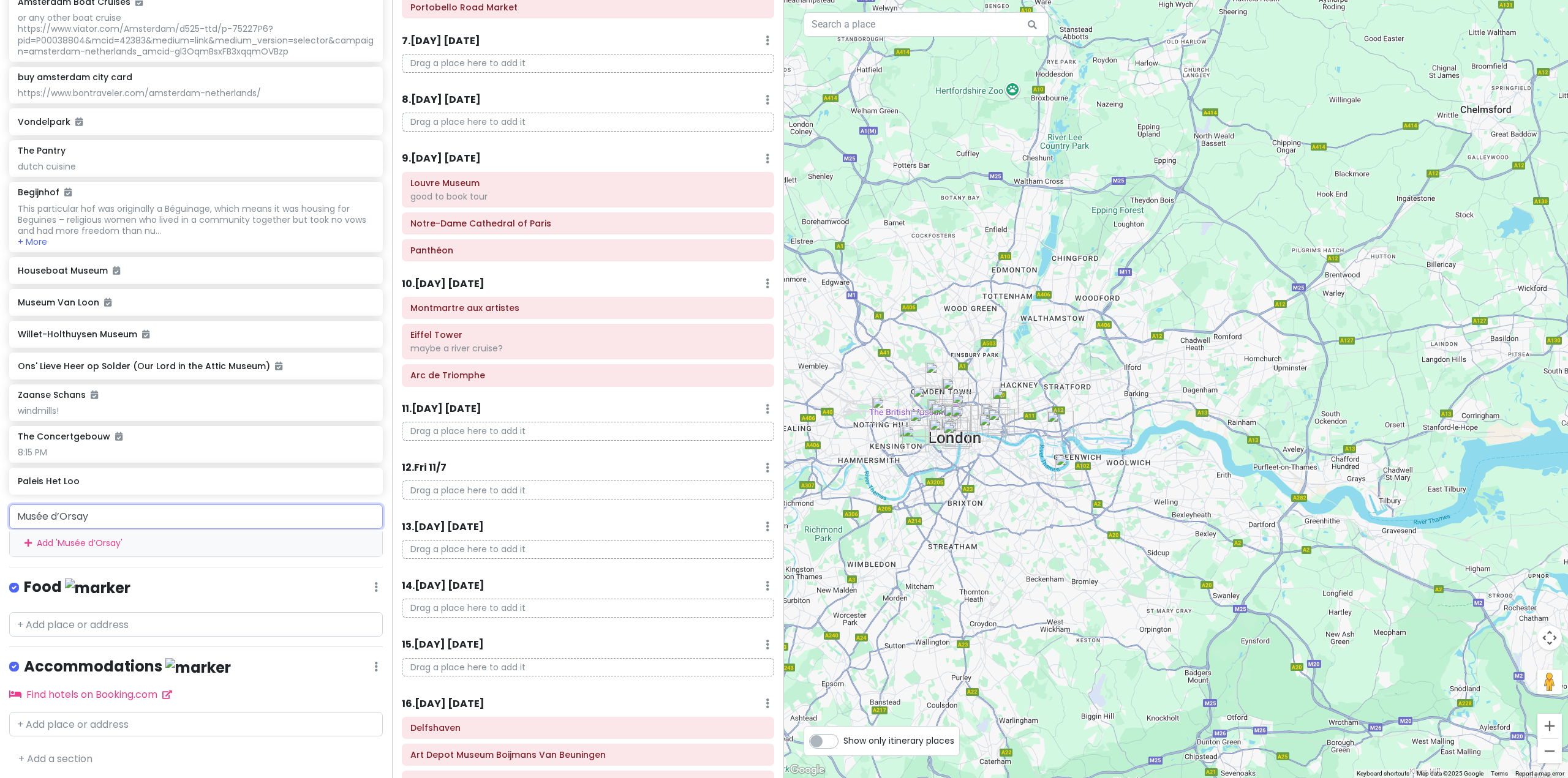 drag, startPoint x: 126, startPoint y: 517, endPoint x: 116, endPoint y: 522, distance: 11.18034 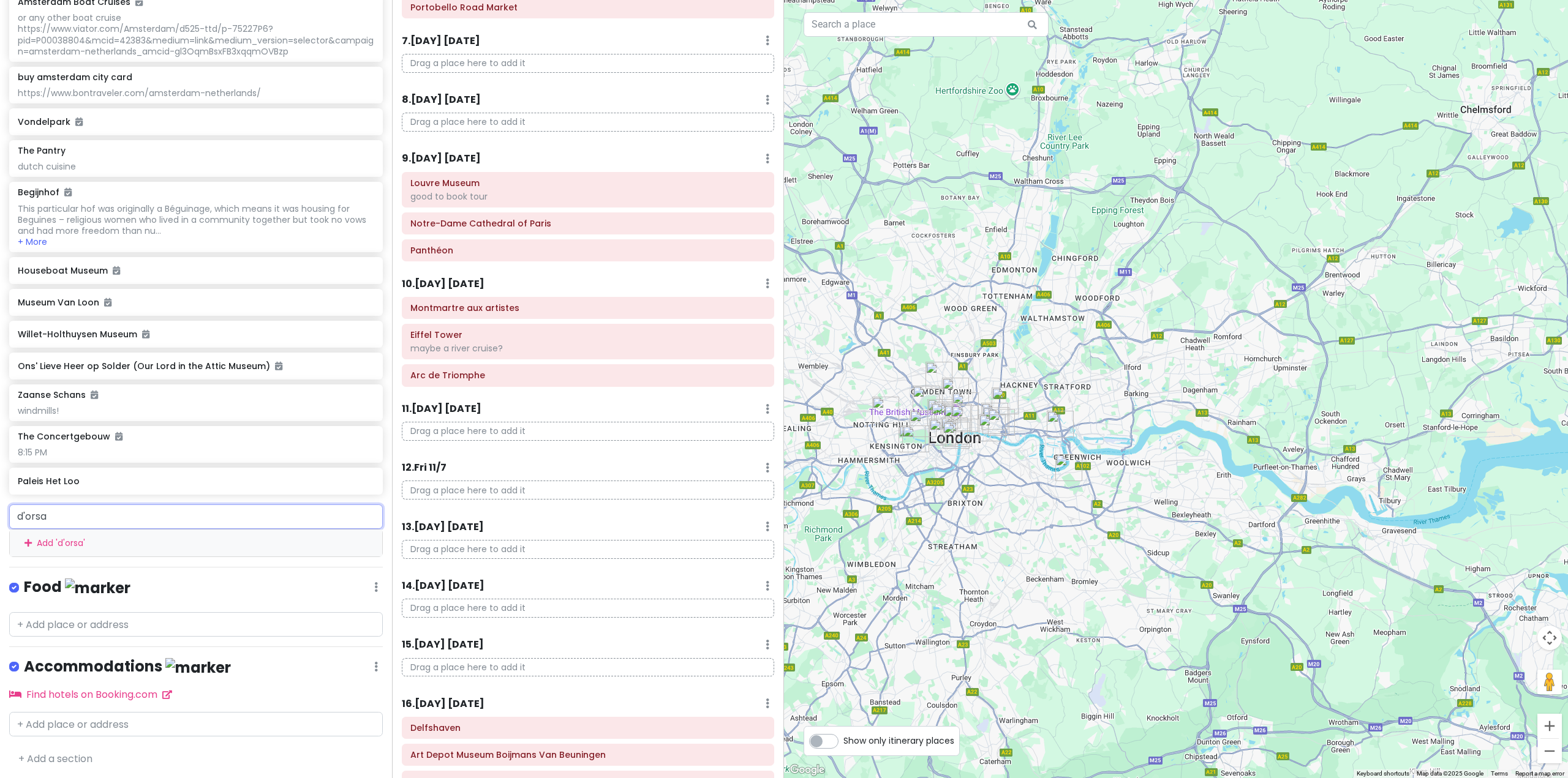 type on "d'orsay" 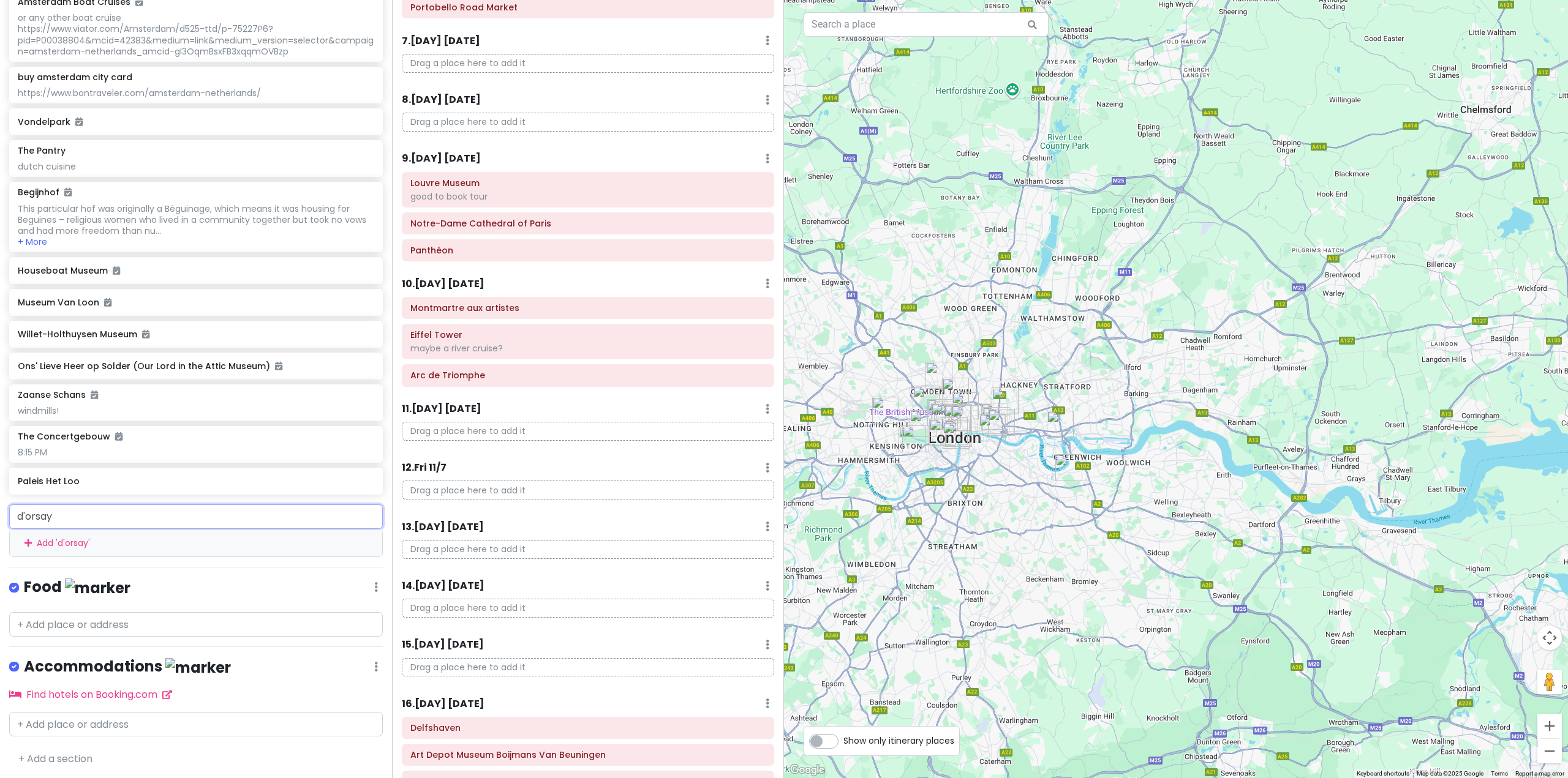 click on "d'orsay" at bounding box center [196, 517] 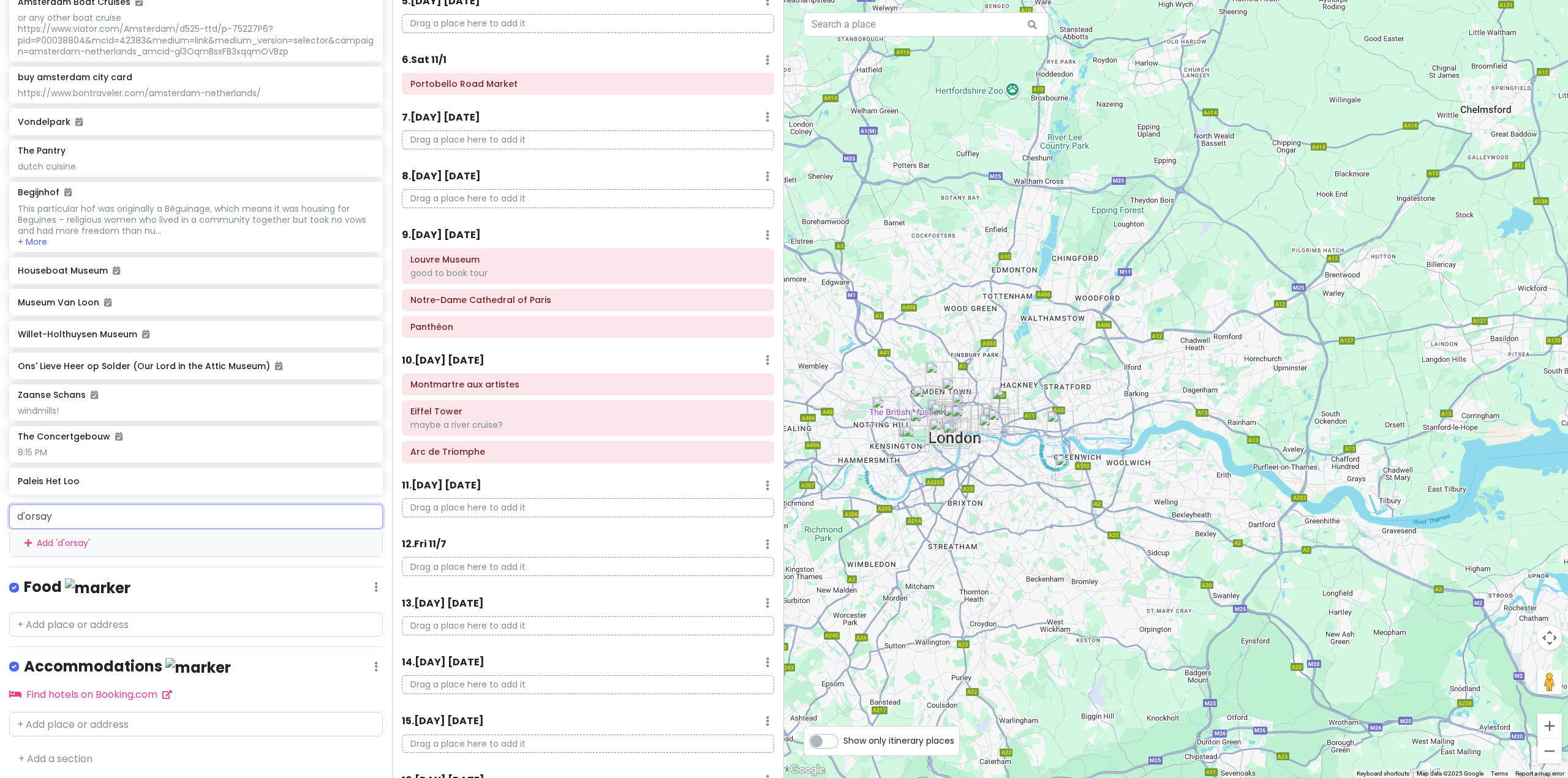 scroll, scrollTop: 563, scrollLeft: 0, axis: vertical 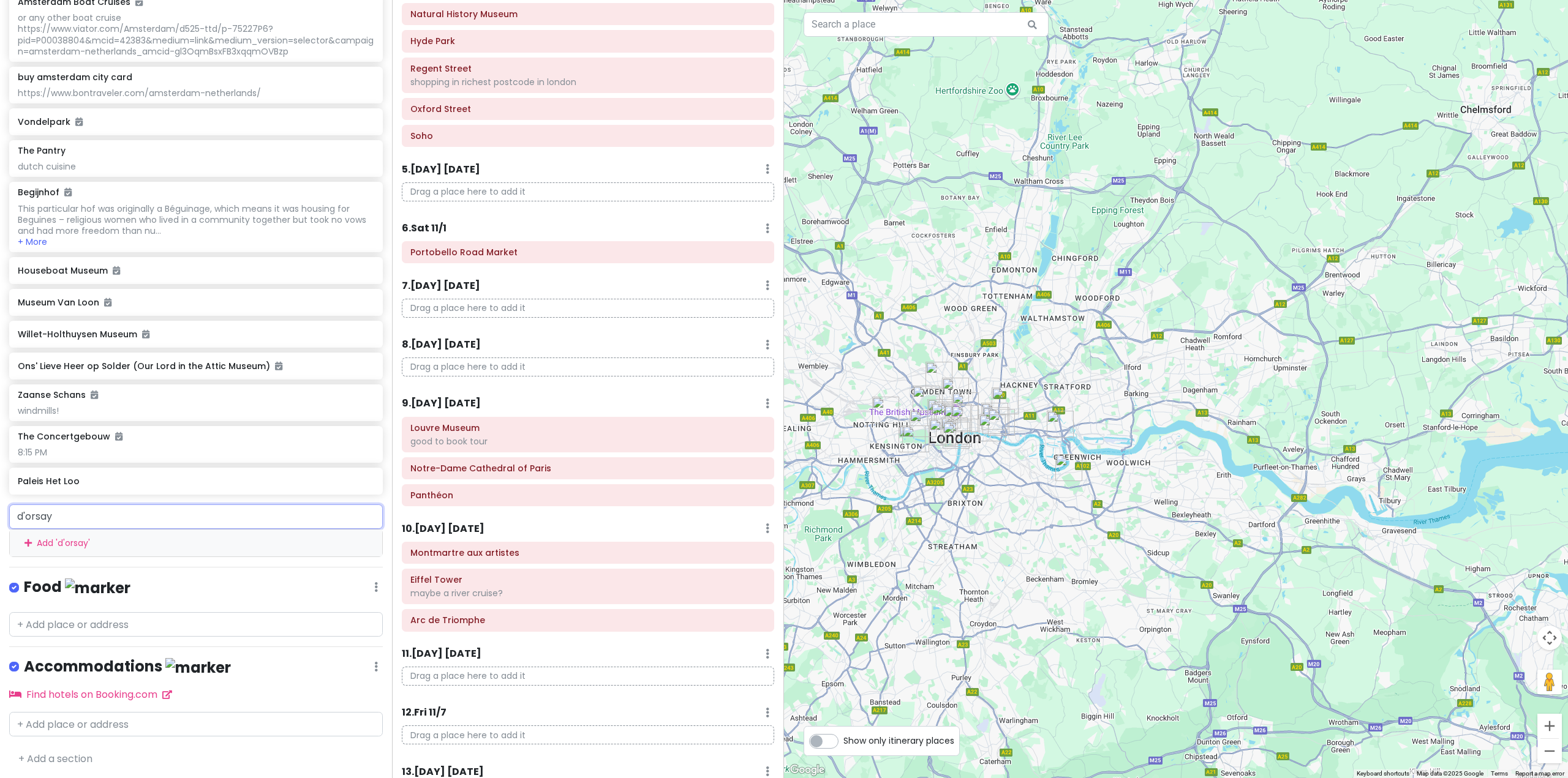 drag, startPoint x: 64, startPoint y: 515, endPoint x: 0, endPoint y: 514, distance: 64.00781 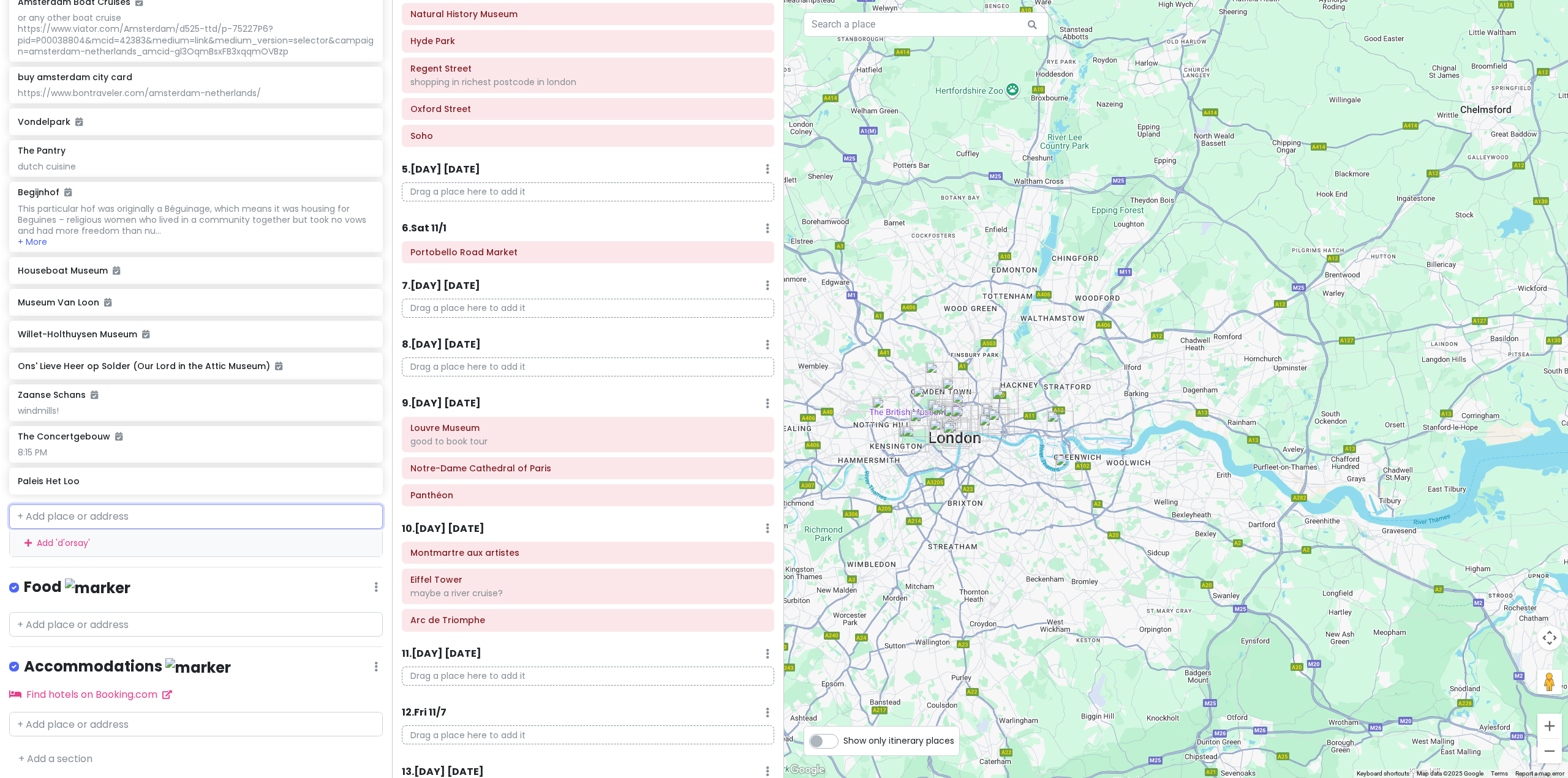 scroll, scrollTop: 2333, scrollLeft: 0, axis: vertical 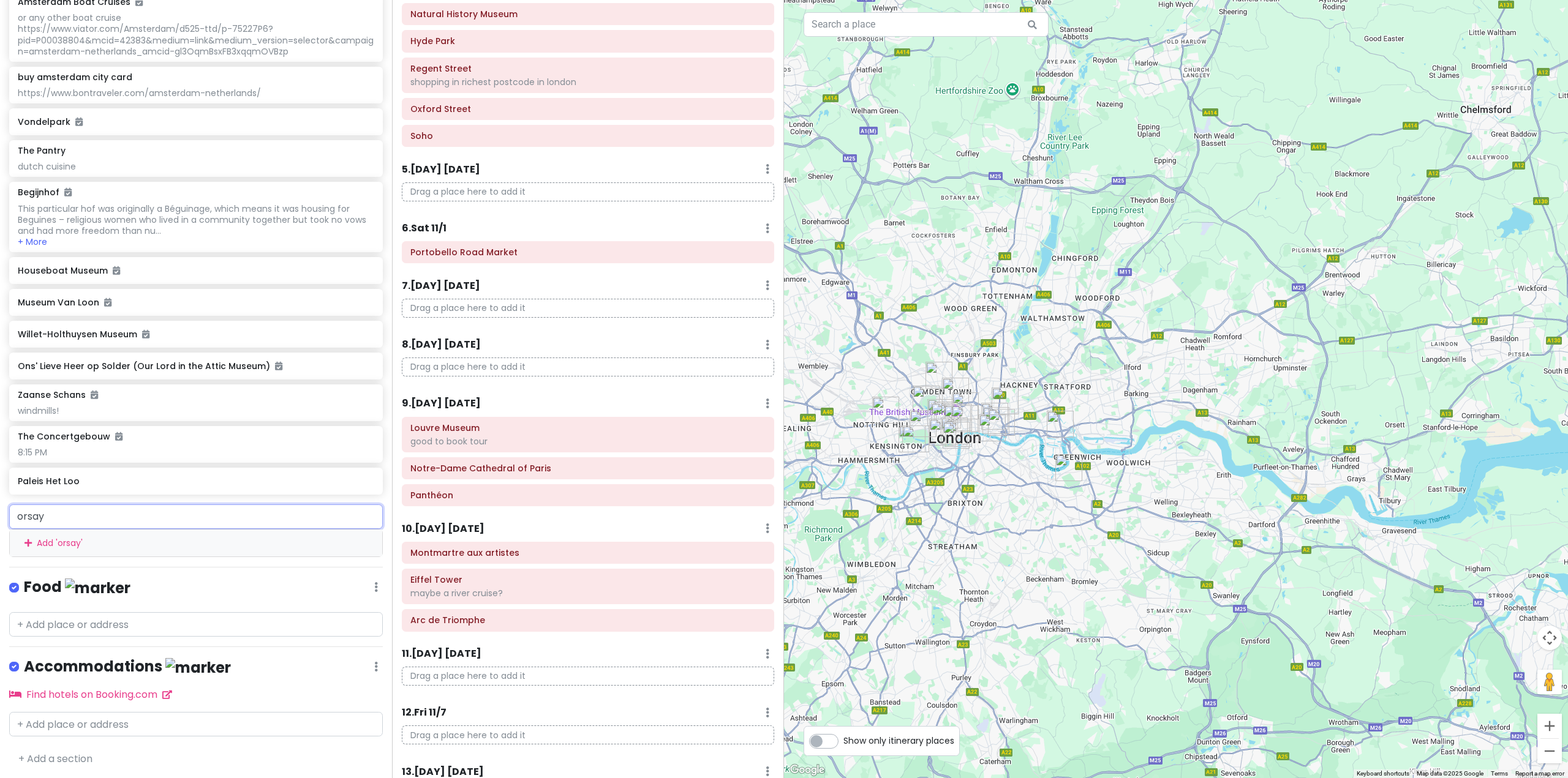 type on "orsay" 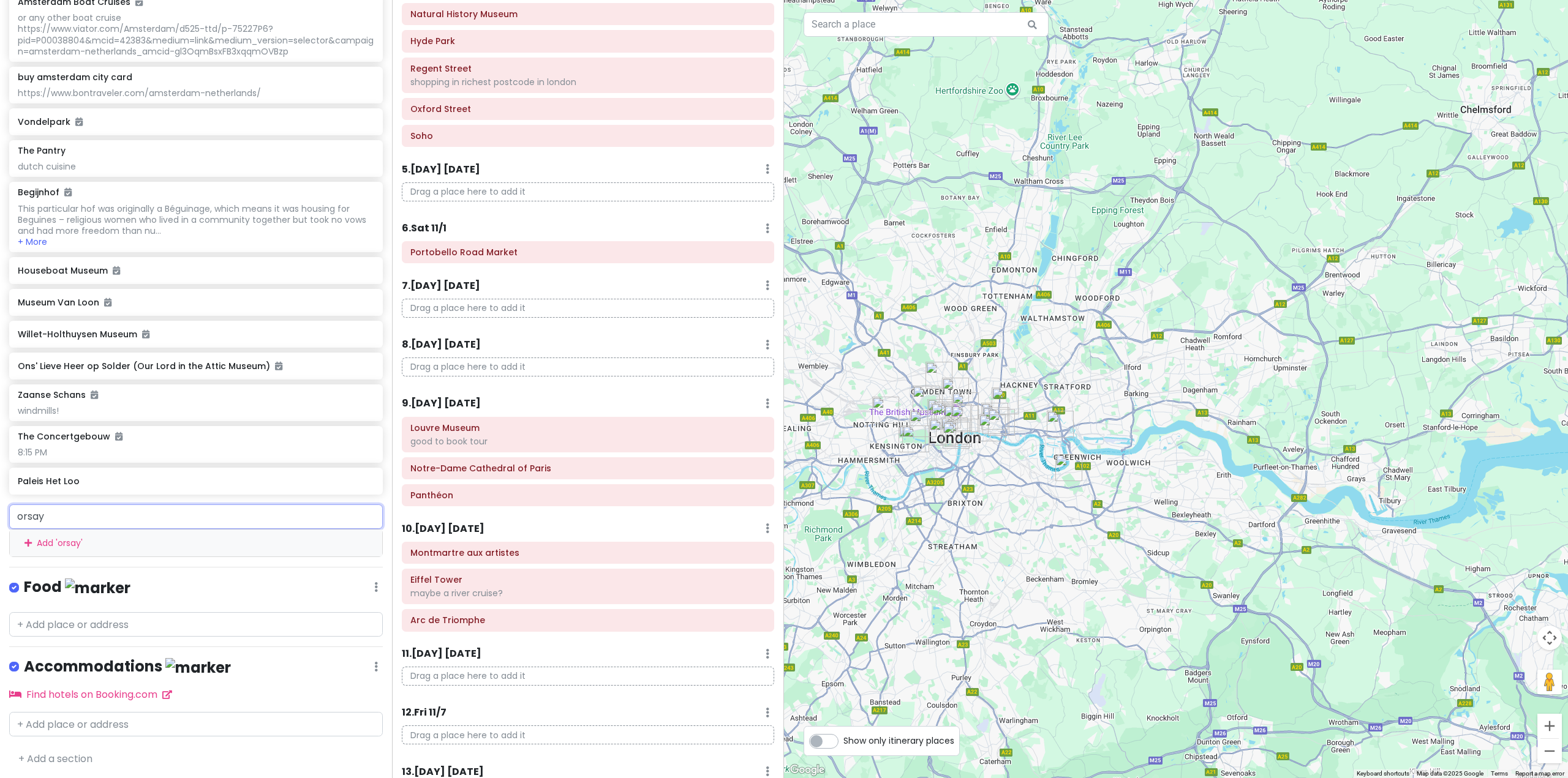 drag, startPoint x: 64, startPoint y: 517, endPoint x: 0, endPoint y: 514, distance: 64.070274 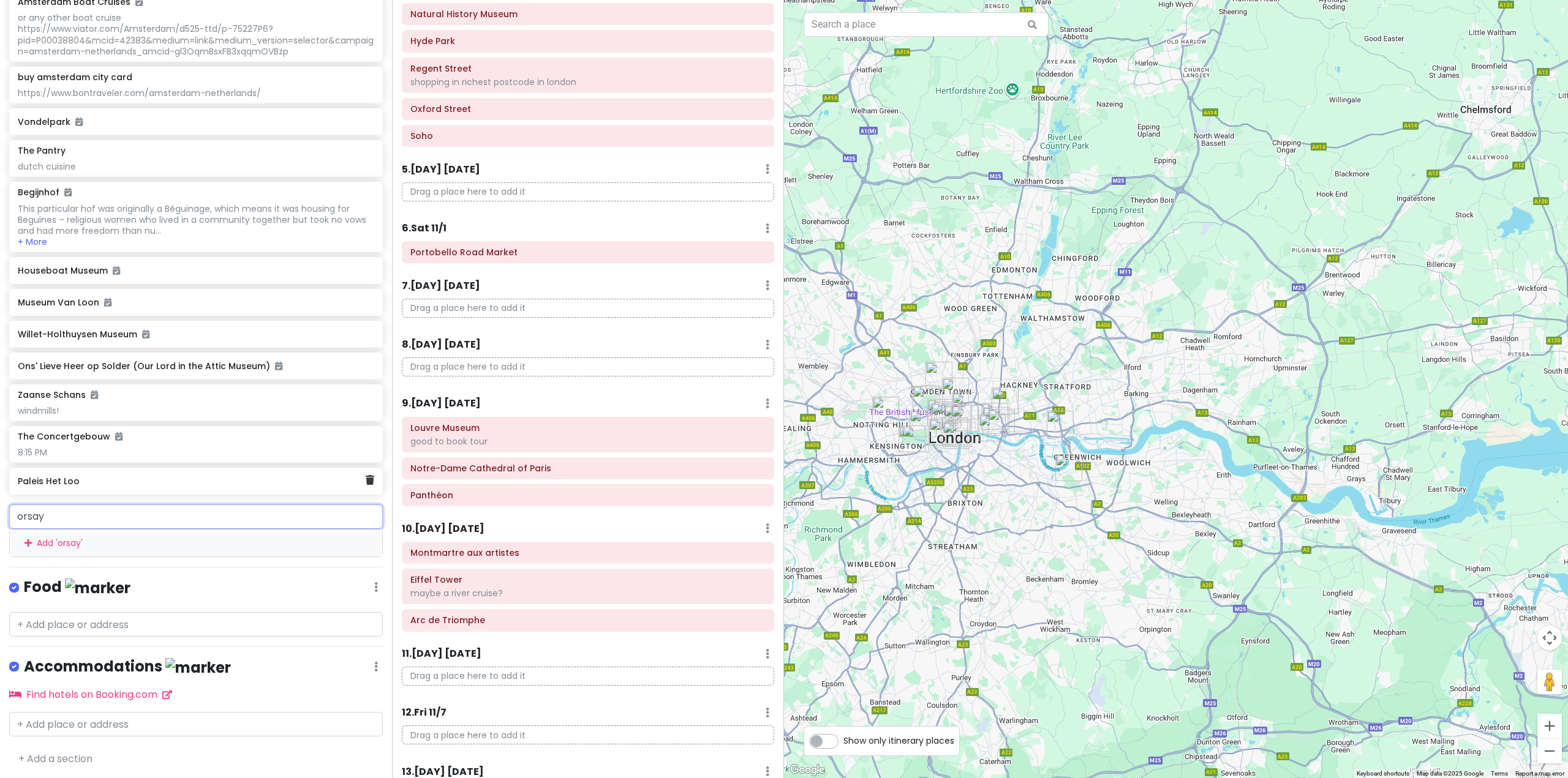 type 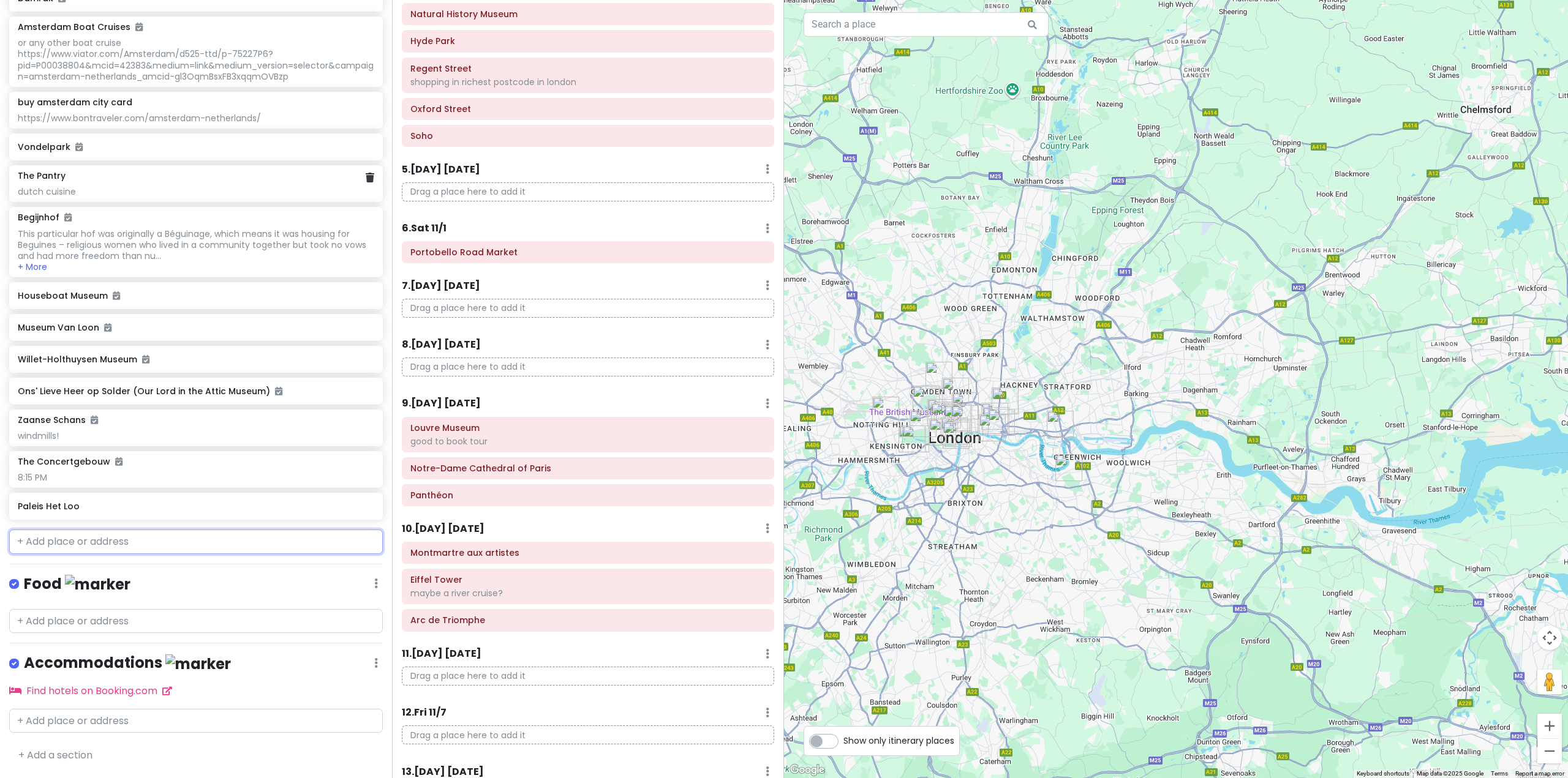 scroll, scrollTop: 2333, scrollLeft: 0, axis: vertical 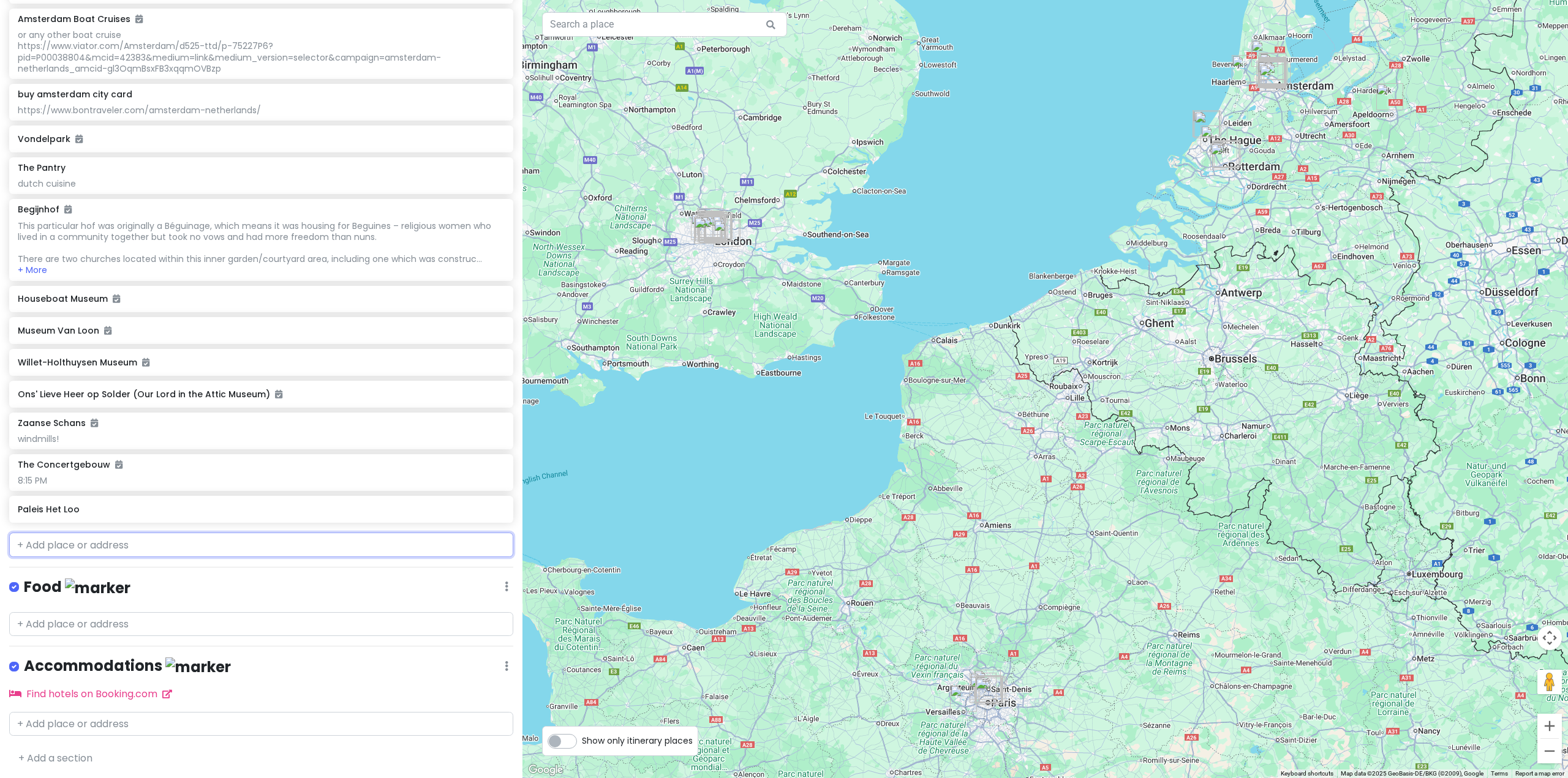 click at bounding box center [261, 545] 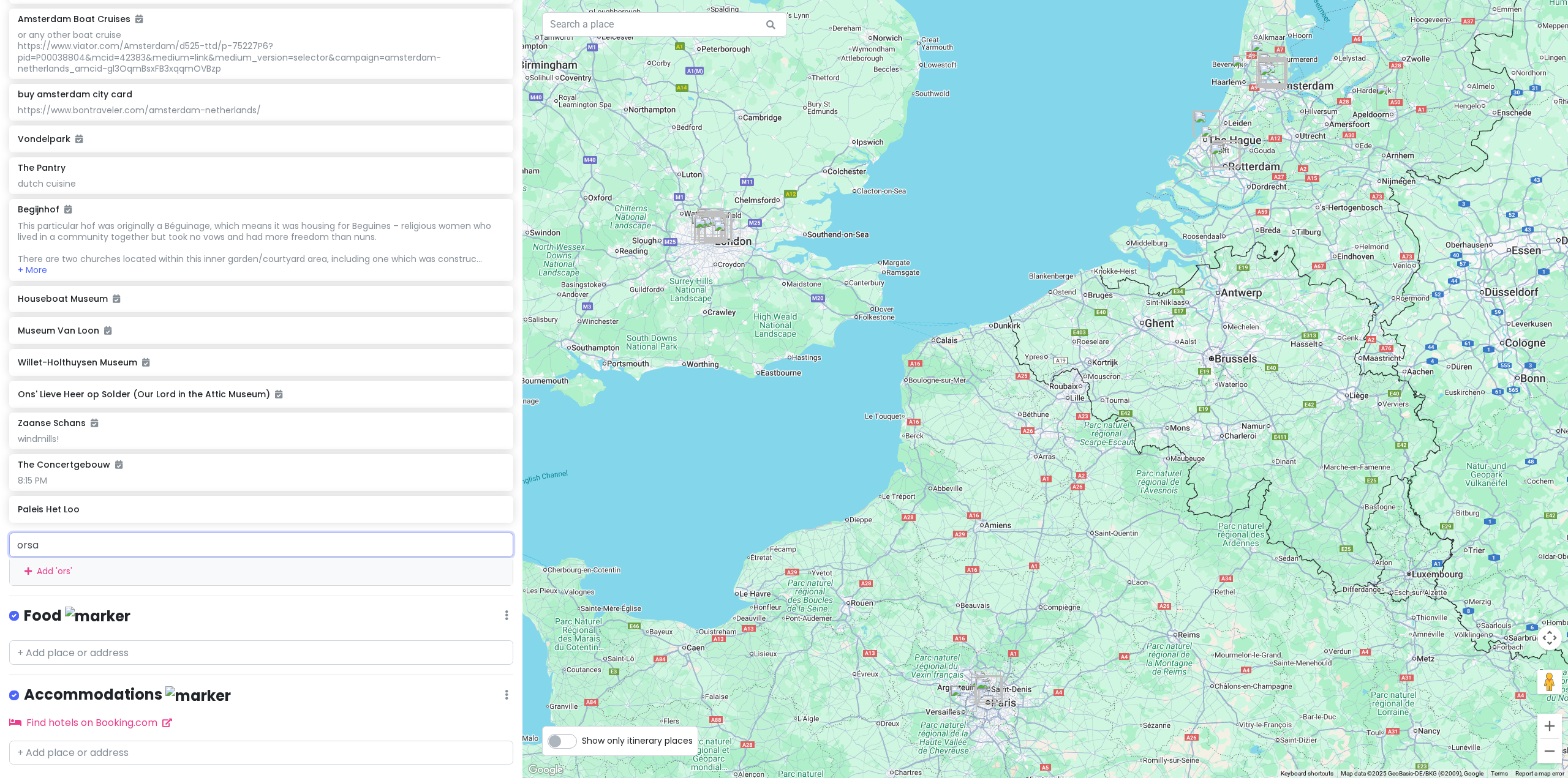 type on "orsay" 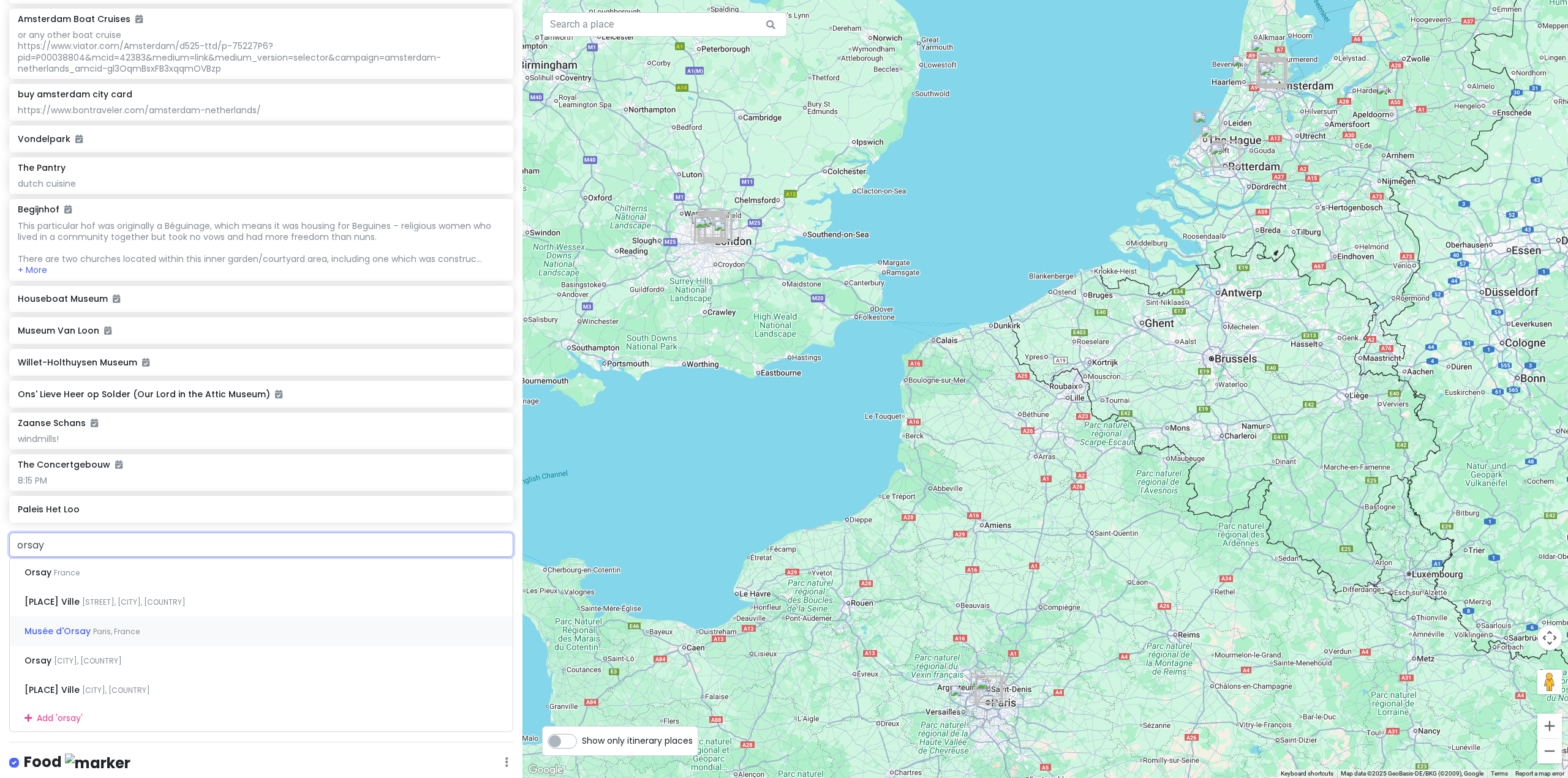 click on "Musée d'Orsay   Paris, France" at bounding box center [261, 631] 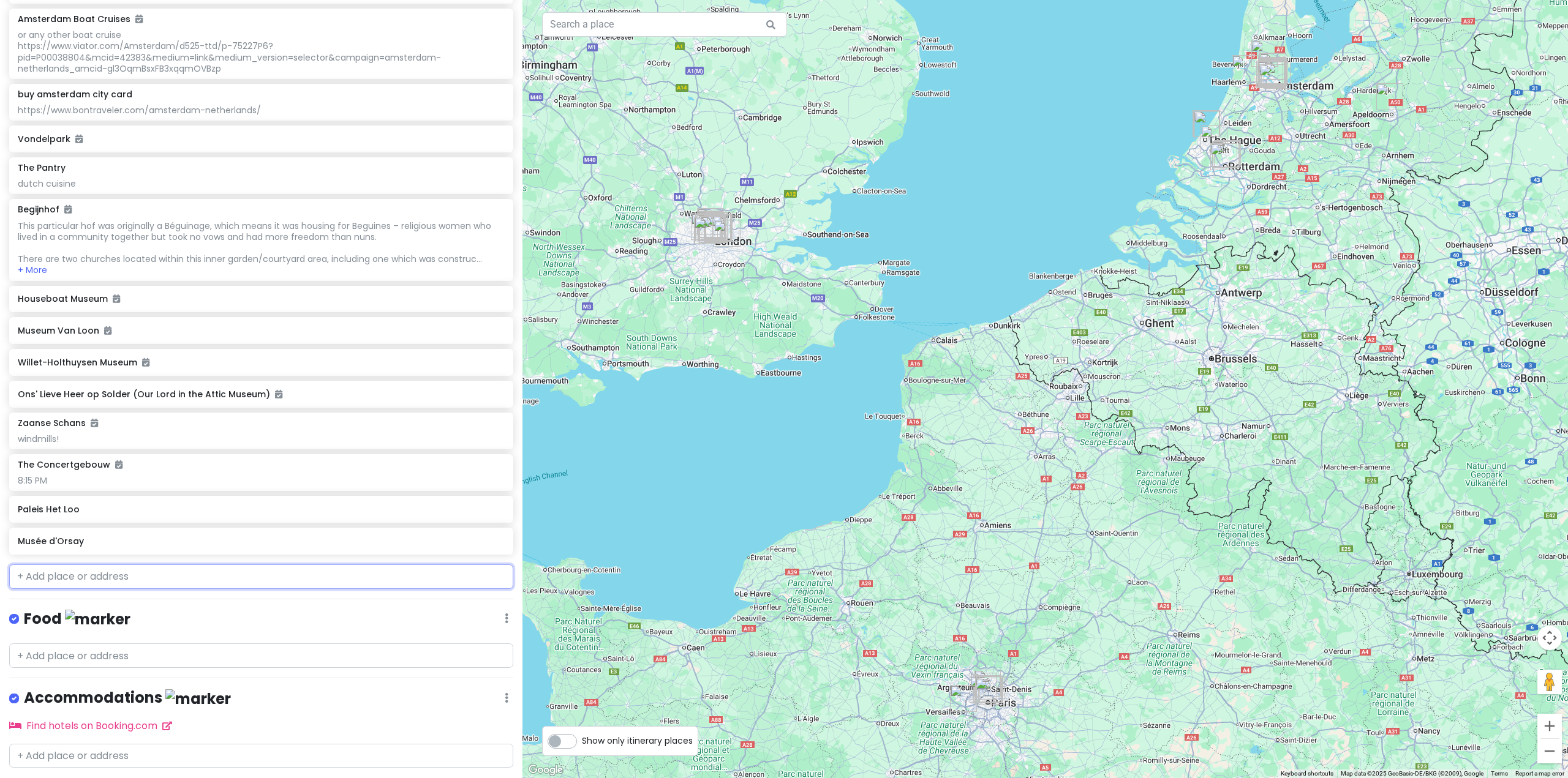 scroll, scrollTop: 2375, scrollLeft: 0, axis: vertical 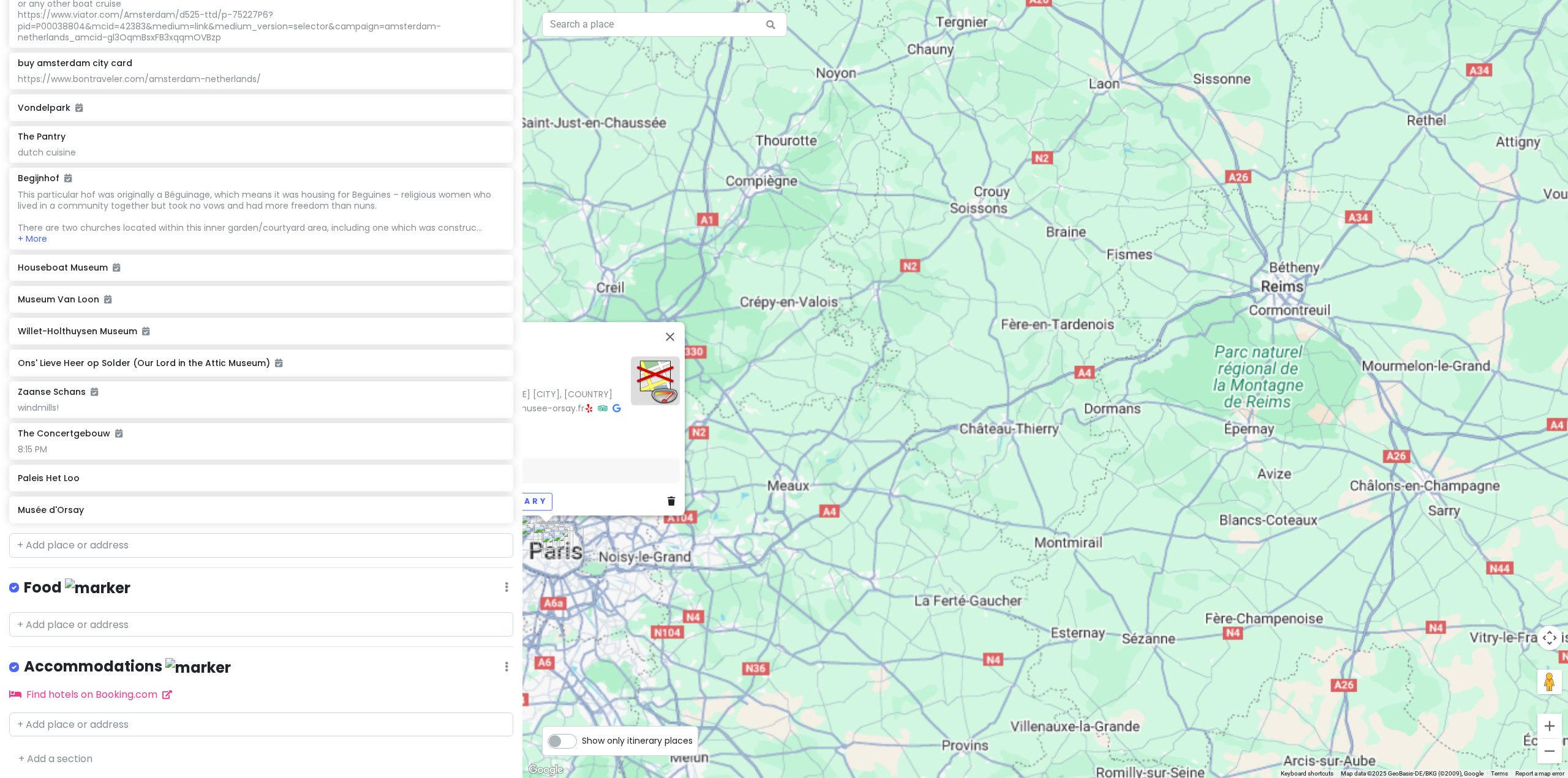 drag, startPoint x: 779, startPoint y: 632, endPoint x: 1235, endPoint y: 384, distance: 519.0761 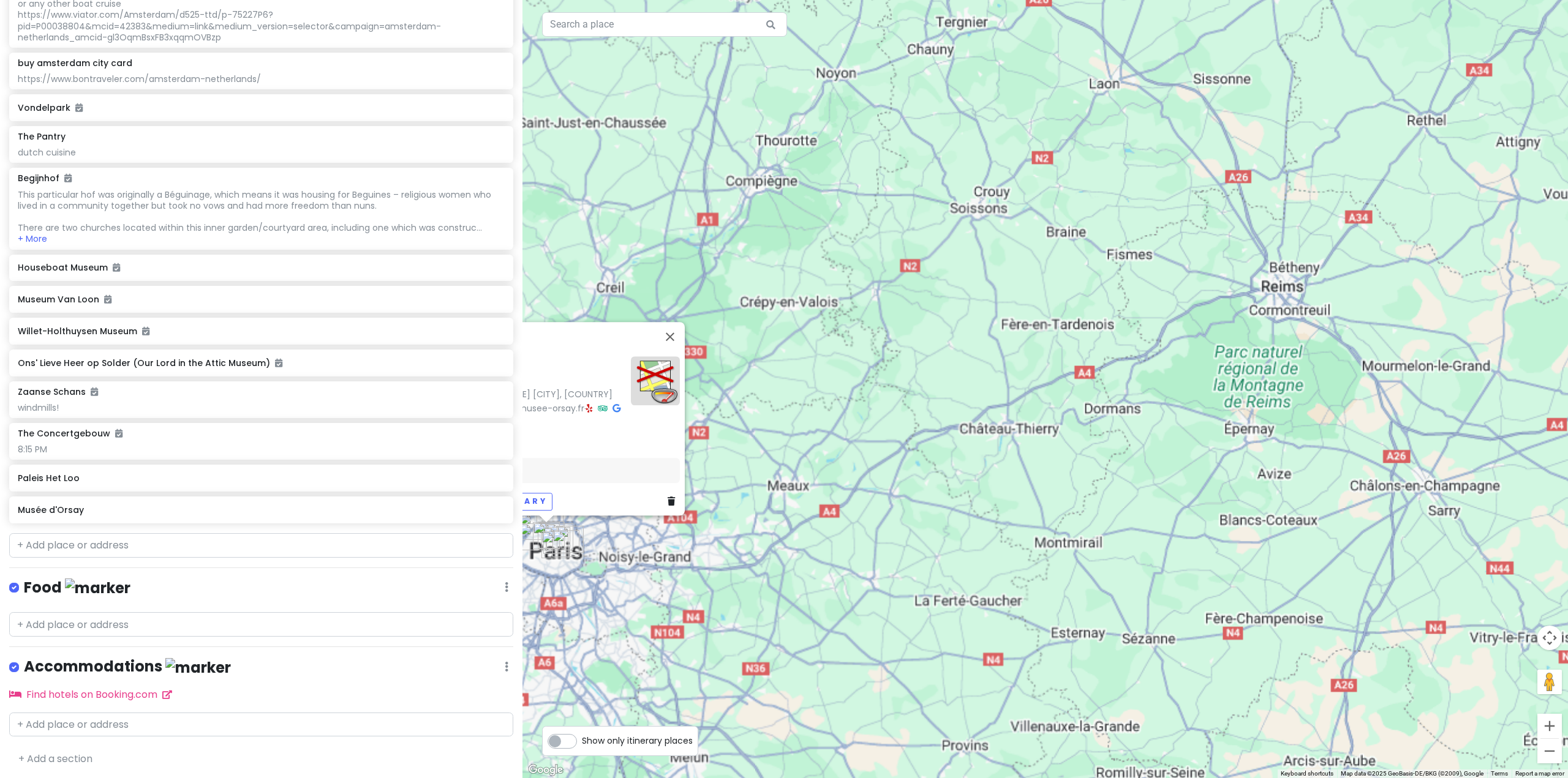 click on "Musée d'Orsay 4.8        (104,804) Esplanade Valéry Giscard d'Estaing, 75007 Paris, France +33 1 40 49 48 14   ·   www.musee-orsay.fr   ·   Hours Monday  Closed Tuesday  9:30 am – 6:00 pm Wednesday  9:30 am – 6:00 pm Thursday  9:30 am – 9:45 pm Friday  9:30 am – 6:00 pm Saturday  9:30 am – 6:00 pm Sunday  9:30 am – 6:00 pm Attractions Add notes...  Add to itinerary" at bounding box center (1045, 389) 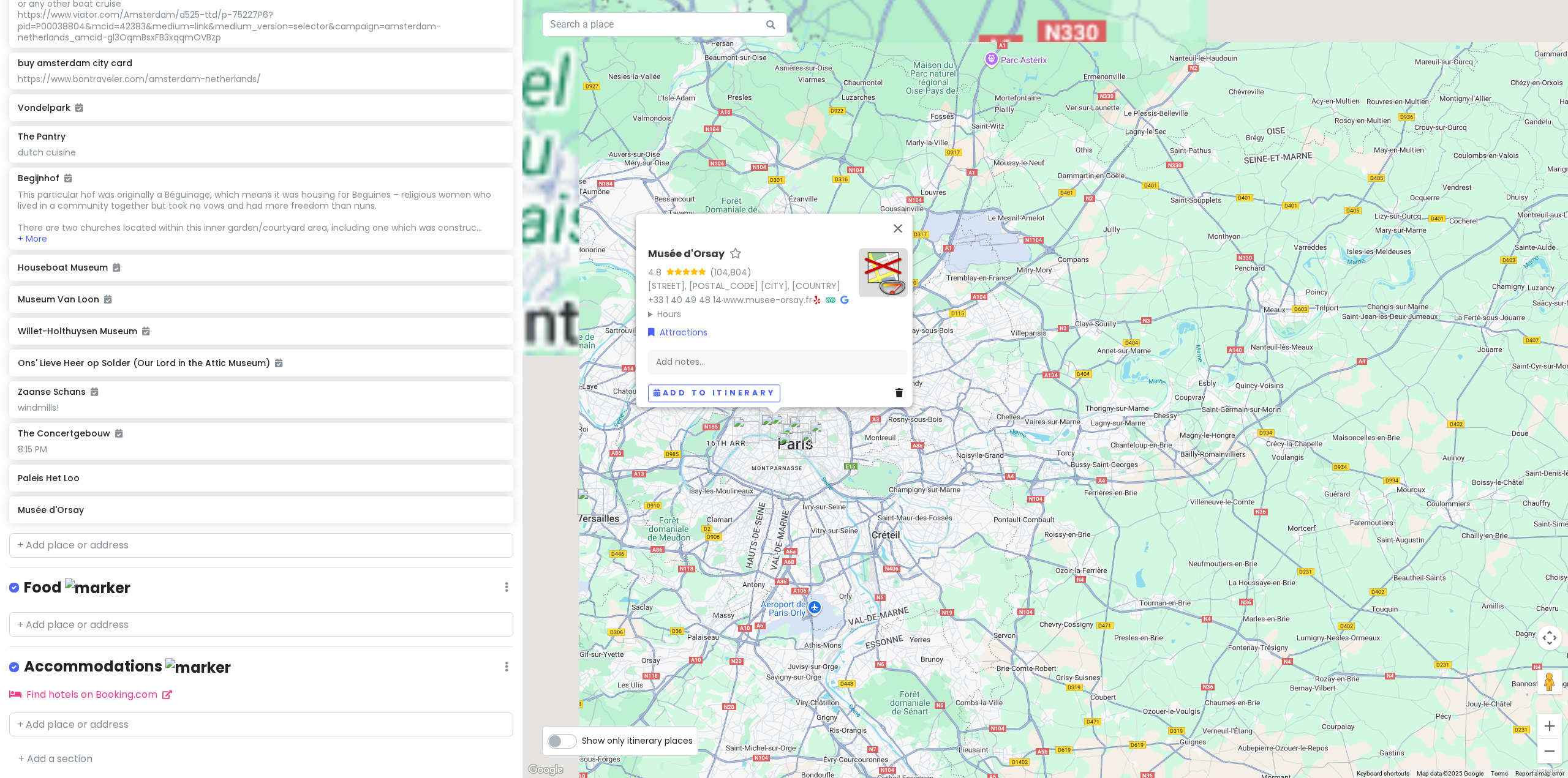 drag, startPoint x: 669, startPoint y: 421, endPoint x: 820, endPoint y: 510, distance: 175.27692 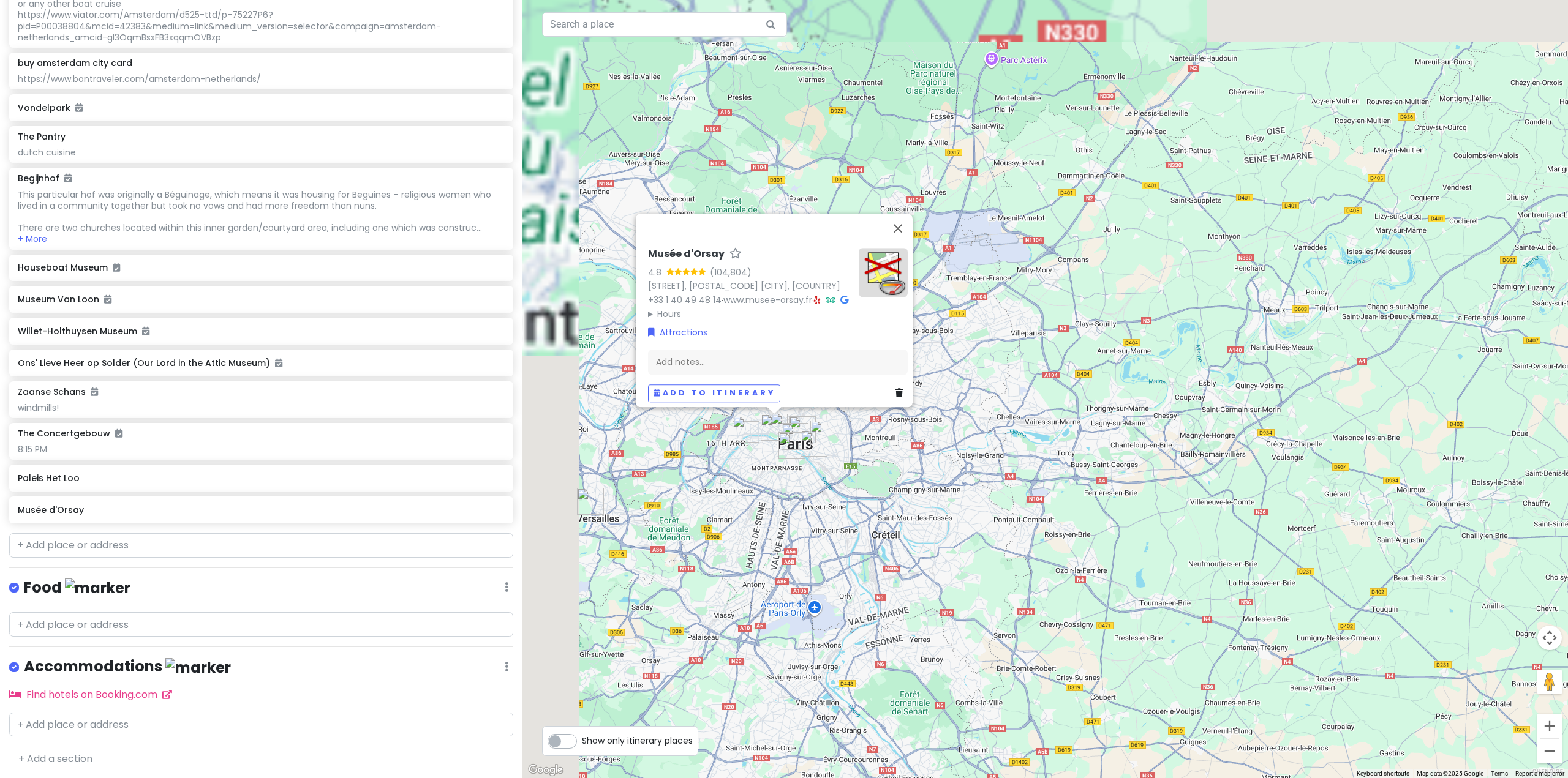 click on "Musée d'Orsay 4.8        (104,804) Esplanade Valéry Giscard d'Estaing, 75007 Paris, France +33 1 40 49 48 14   ·   www.musee-orsay.fr   ·   Hours Monday  Closed Tuesday  9:30 am – 6:00 pm Wednesday  9:30 am – 6:00 pm Thursday  9:30 am – 9:45 pm Friday  9:30 am – 6:00 pm Saturday  9:30 am – 6:00 pm Sunday  9:30 am – 6:00 pm Attractions Add notes...  Add to itinerary" at bounding box center [1045, 389] 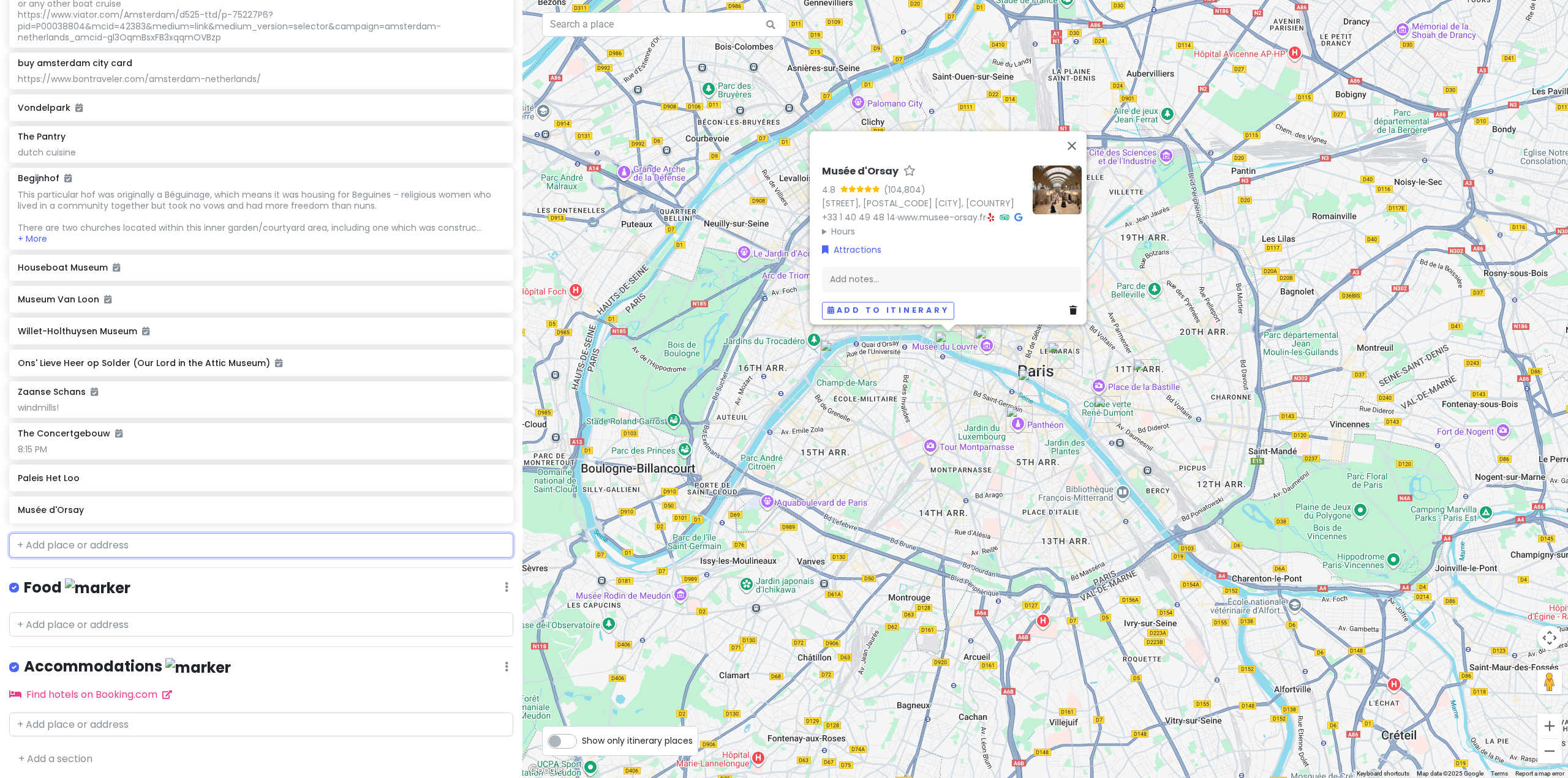 click at bounding box center [261, 545] 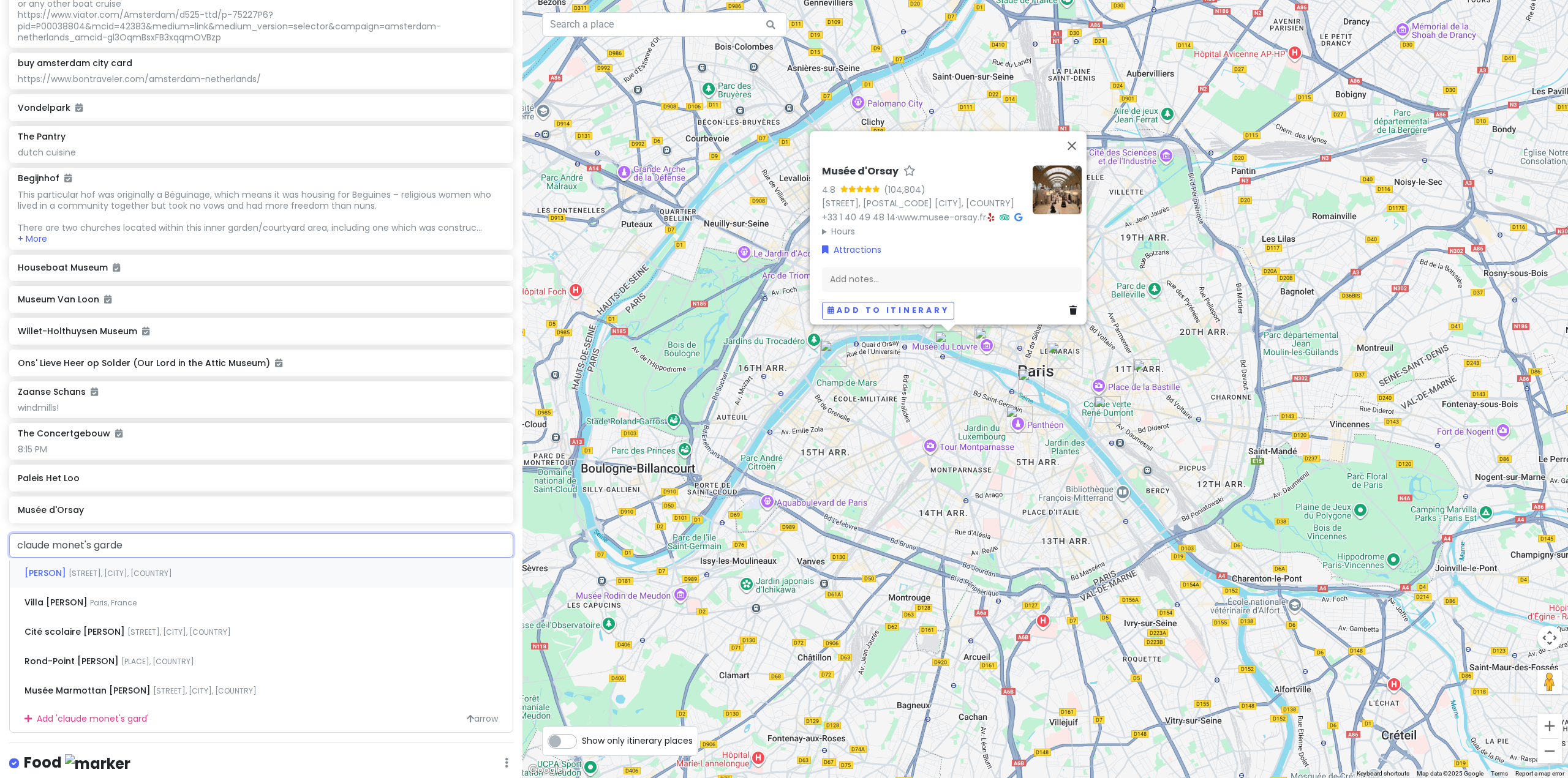 type on "claude monet's garden" 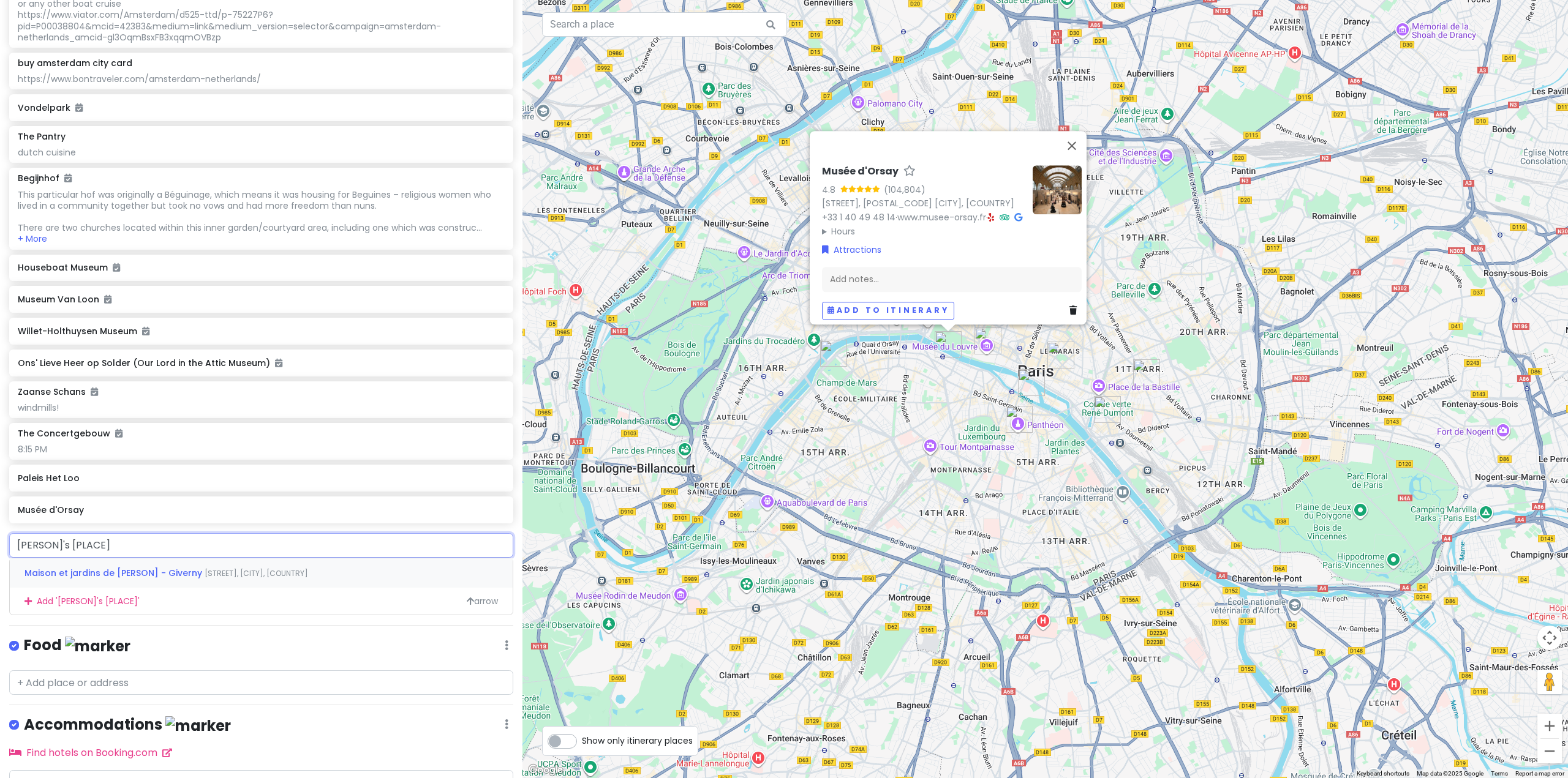 drag, startPoint x: 279, startPoint y: 574, endPoint x: 307, endPoint y: 558, distance: 32.24903 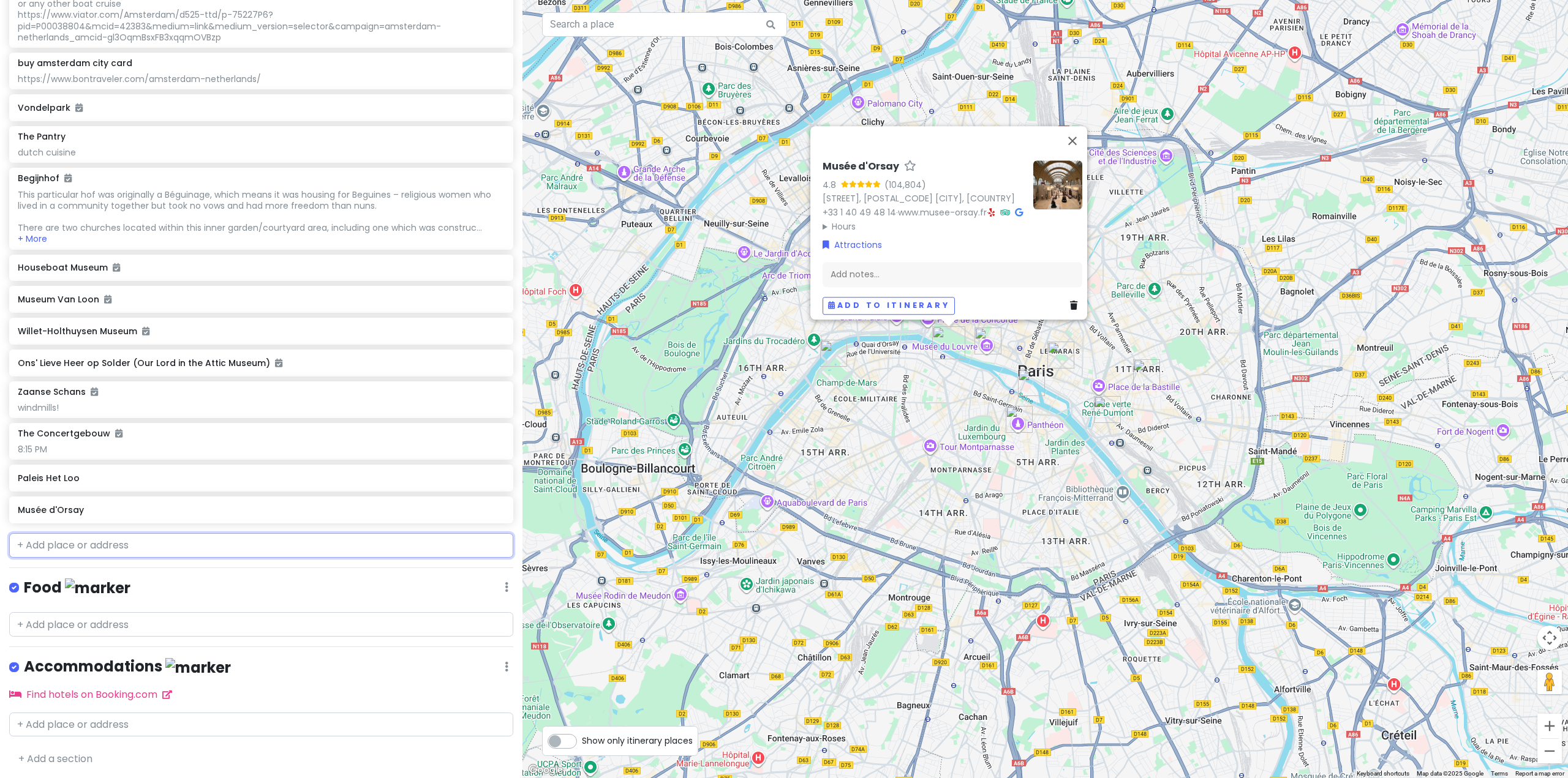 scroll, scrollTop: 2407, scrollLeft: 0, axis: vertical 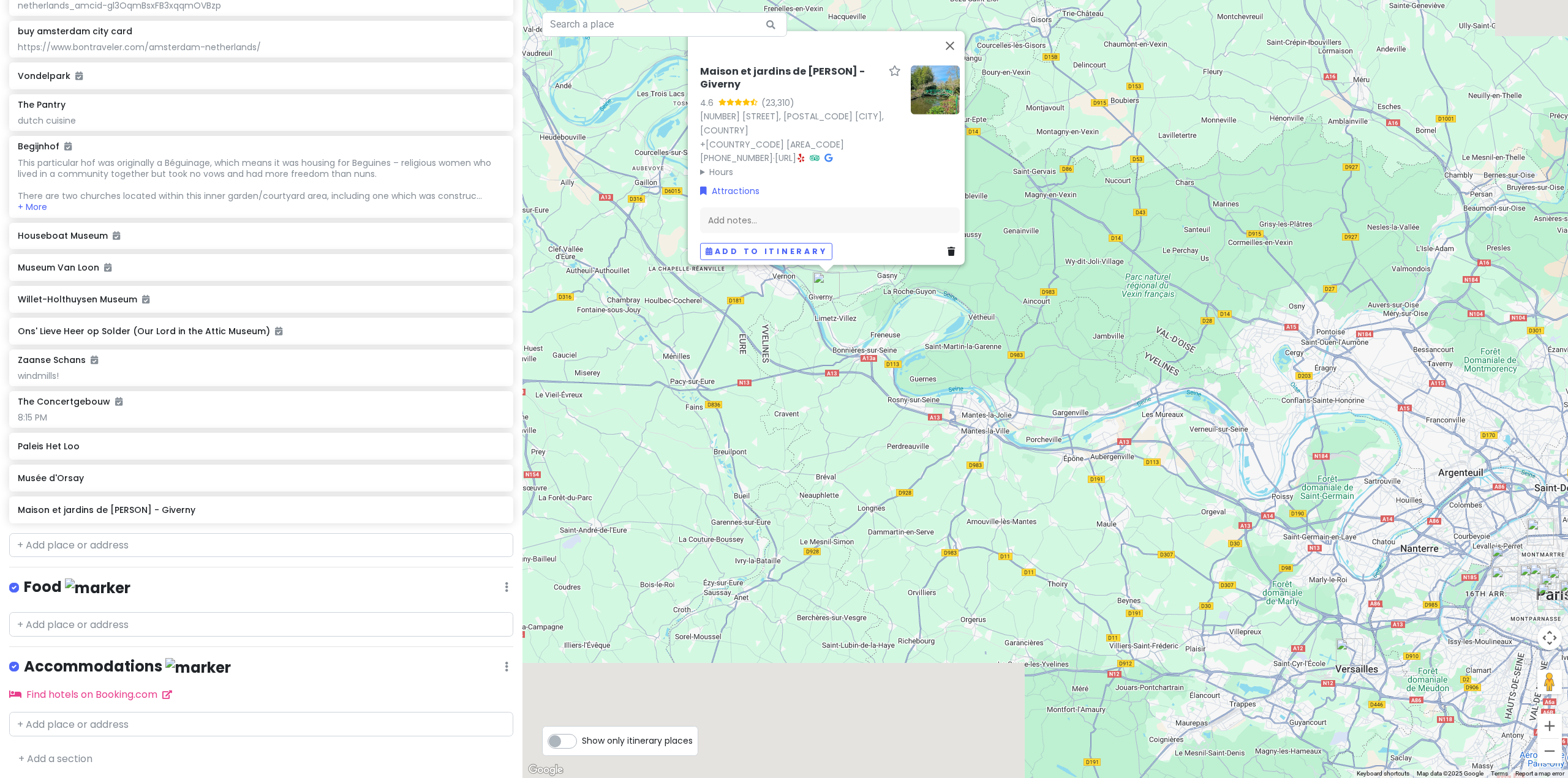 drag, startPoint x: 988, startPoint y: 429, endPoint x: 860, endPoint y: 360, distance: 145.4132 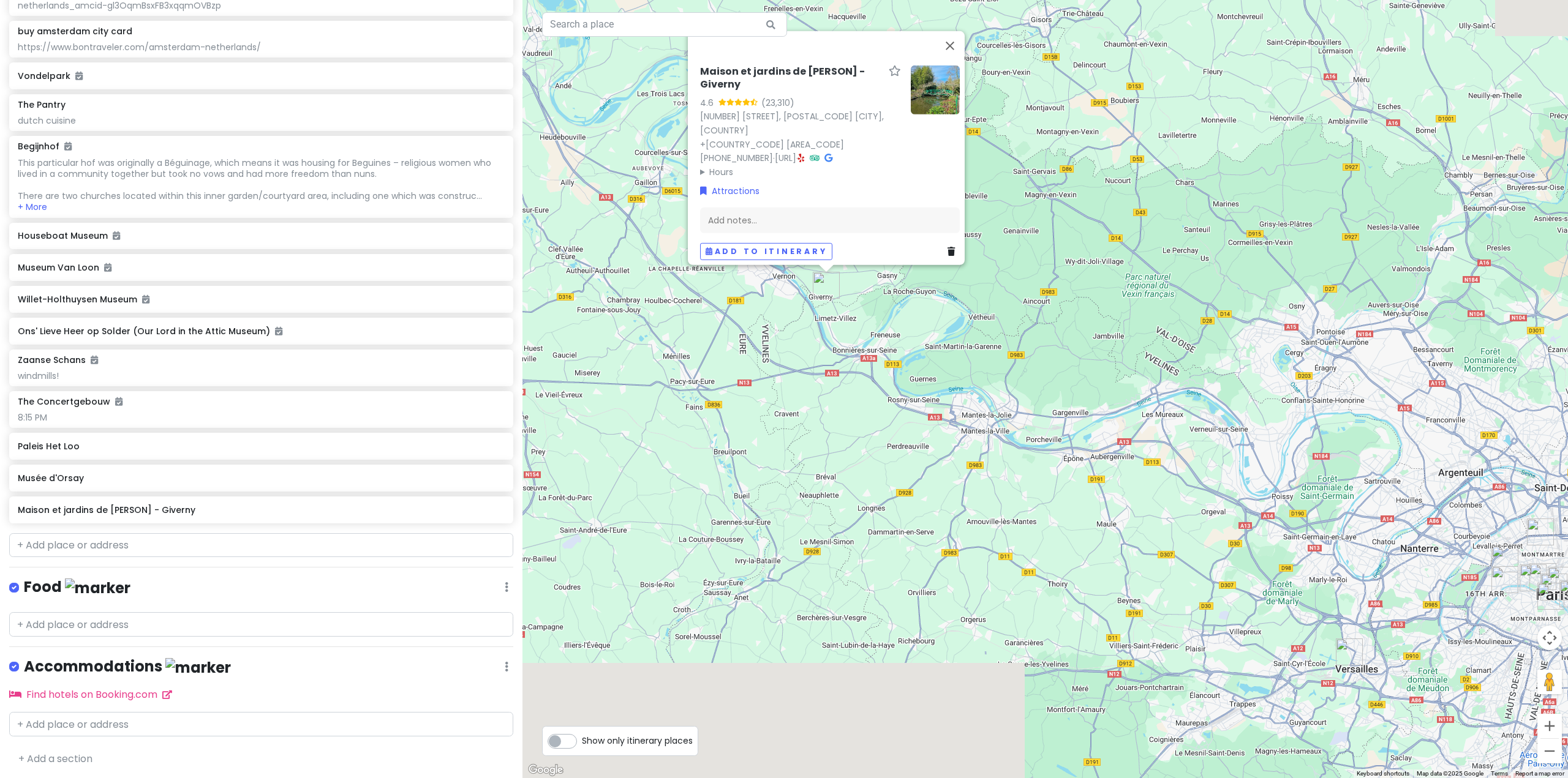 click on "Maison et jardins de Claude Monet - Giverny 4.6        (23,310) 84 Rue Claude Monet, 27620 Giverny, France +33 2 32 51 28 21   ·   claudemonetgiverny.fr   ·   Hours Monday  9:30 am – 6:00 pm Tuesday  9:30 am – 6:00 pm Wednesday  9:30 am – 6:00 pm Thursday  9:30 am – 6:00 pm Friday  9:30 am – 6:00 pm Saturday  9:30 am – 6:00 pm Sunday  9:30 am – 6:00 pm Attractions Add notes...  Add to itinerary" at bounding box center (1045, 389) 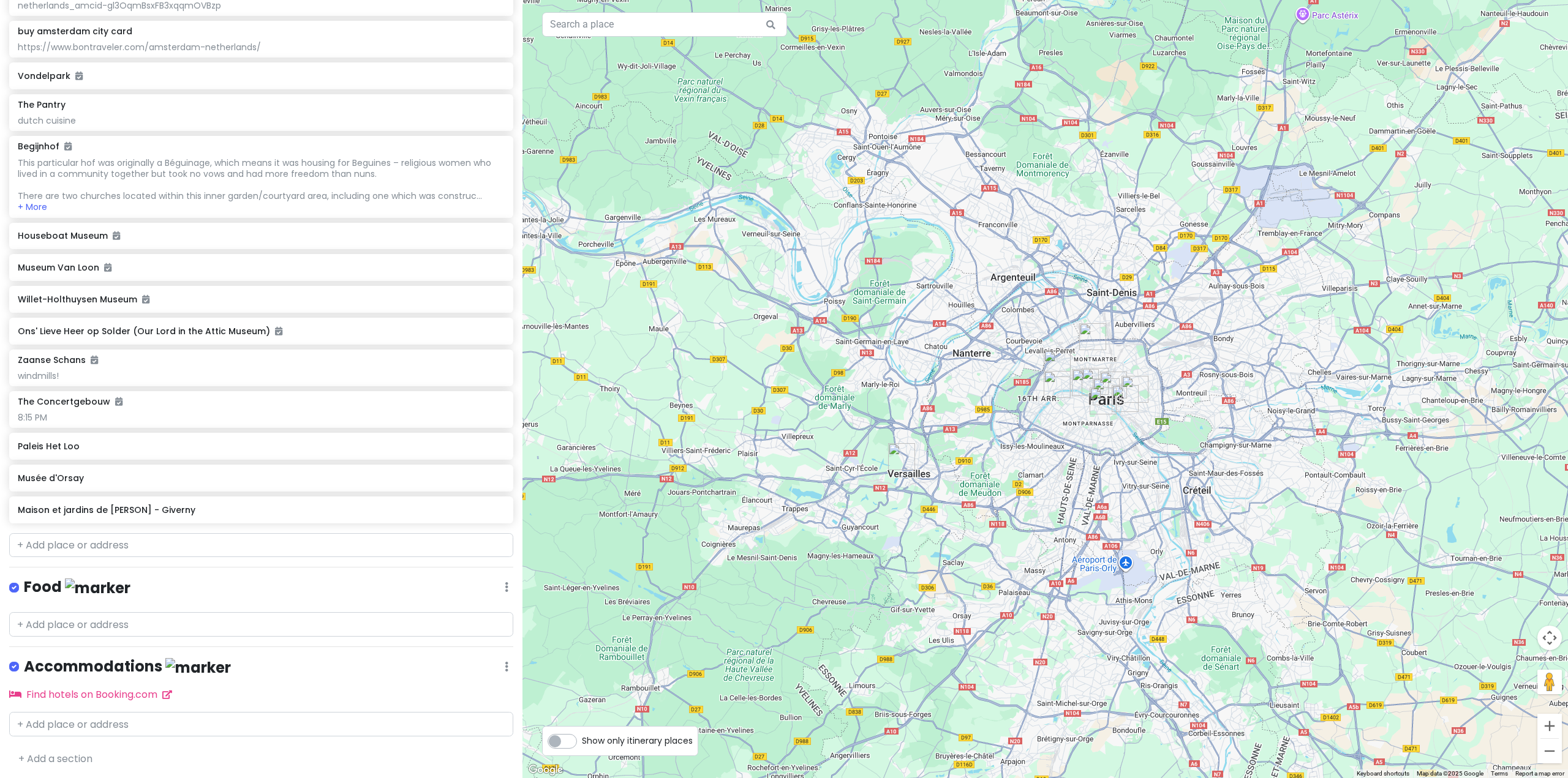 drag, startPoint x: 1052, startPoint y: 437, endPoint x: 997, endPoint y: 469, distance: 63.63175 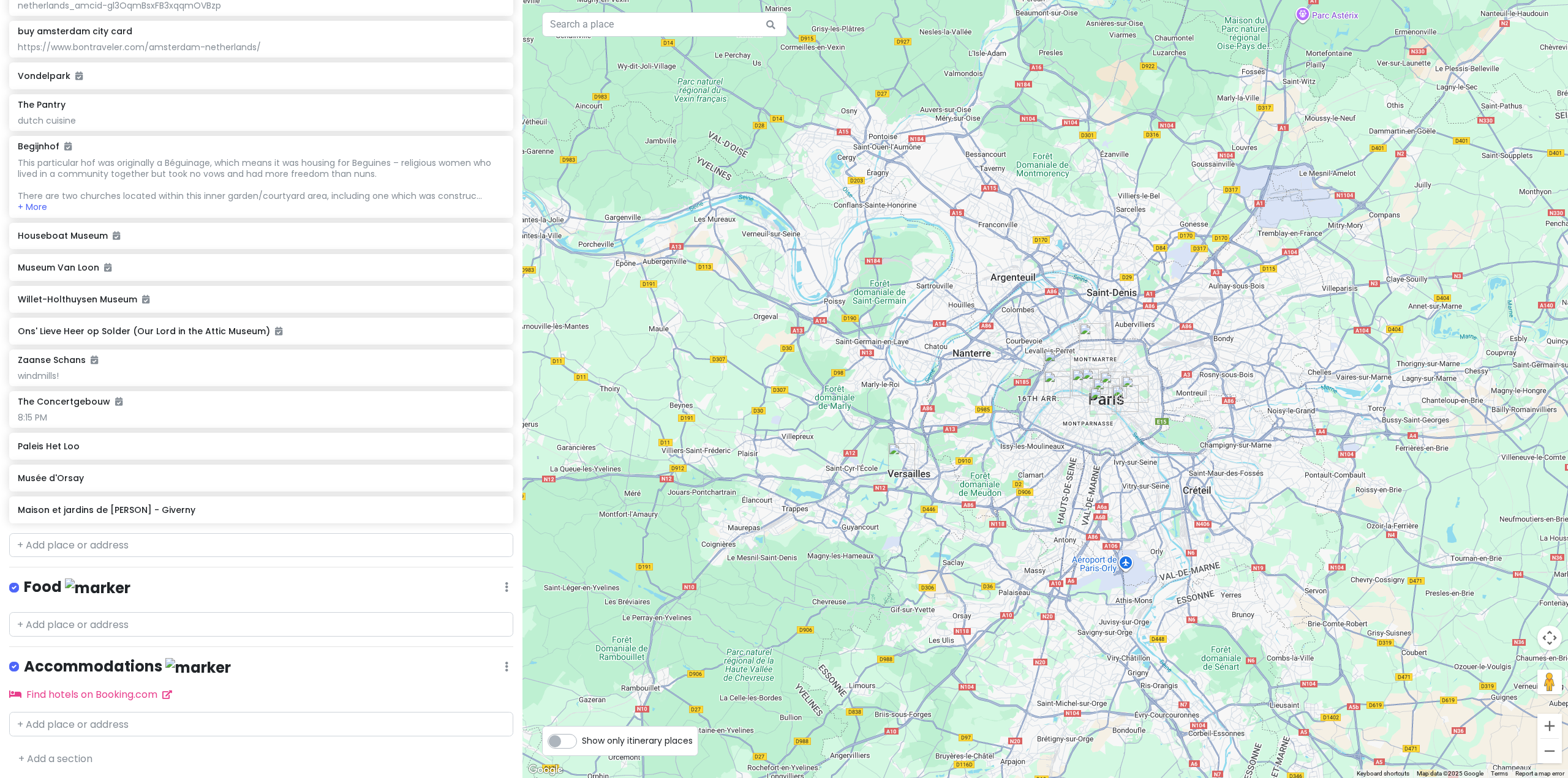 click on "Maison et jardins de Claude Monet - Giverny 4.6        (23,310) 84 Rue Claude Monet, 27620 Giverny, France +33 2 32 51 28 21   ·   claudemonetgiverny.fr   ·   Hours Monday  9:30 am – 6:00 pm Tuesday  9:30 am – 6:00 pm Wednesday  9:30 am – 6:00 pm Thursday  9:30 am – 6:00 pm Friday  9:30 am – 6:00 pm Saturday  9:30 am – 6:00 pm Sunday  9:30 am – 6:00 pm Attractions Add notes...  Add to itinerary" at bounding box center (1045, 389) 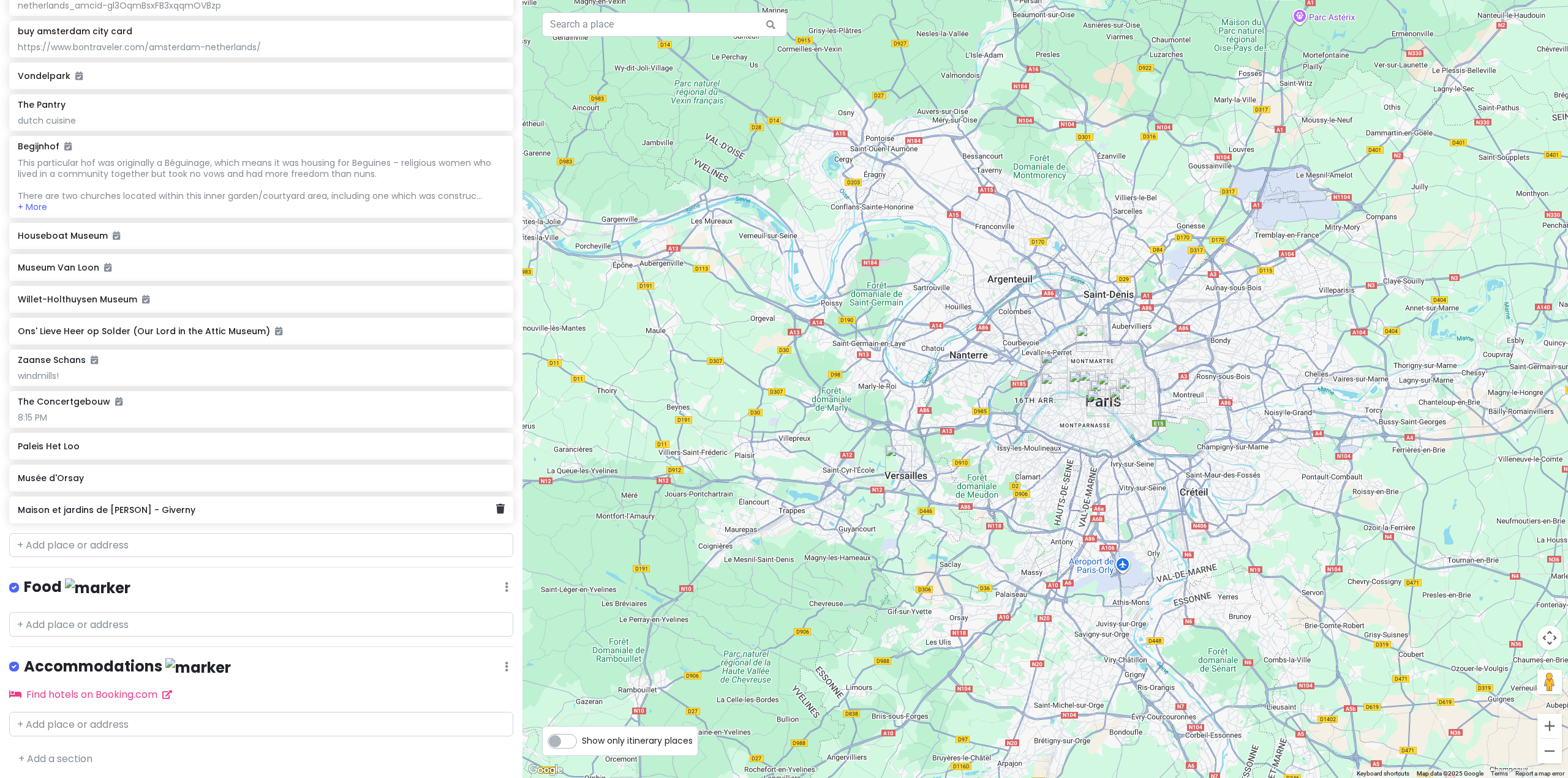 click on "Maison et jardins de Claude Monet - Giverny" at bounding box center [261, 510] 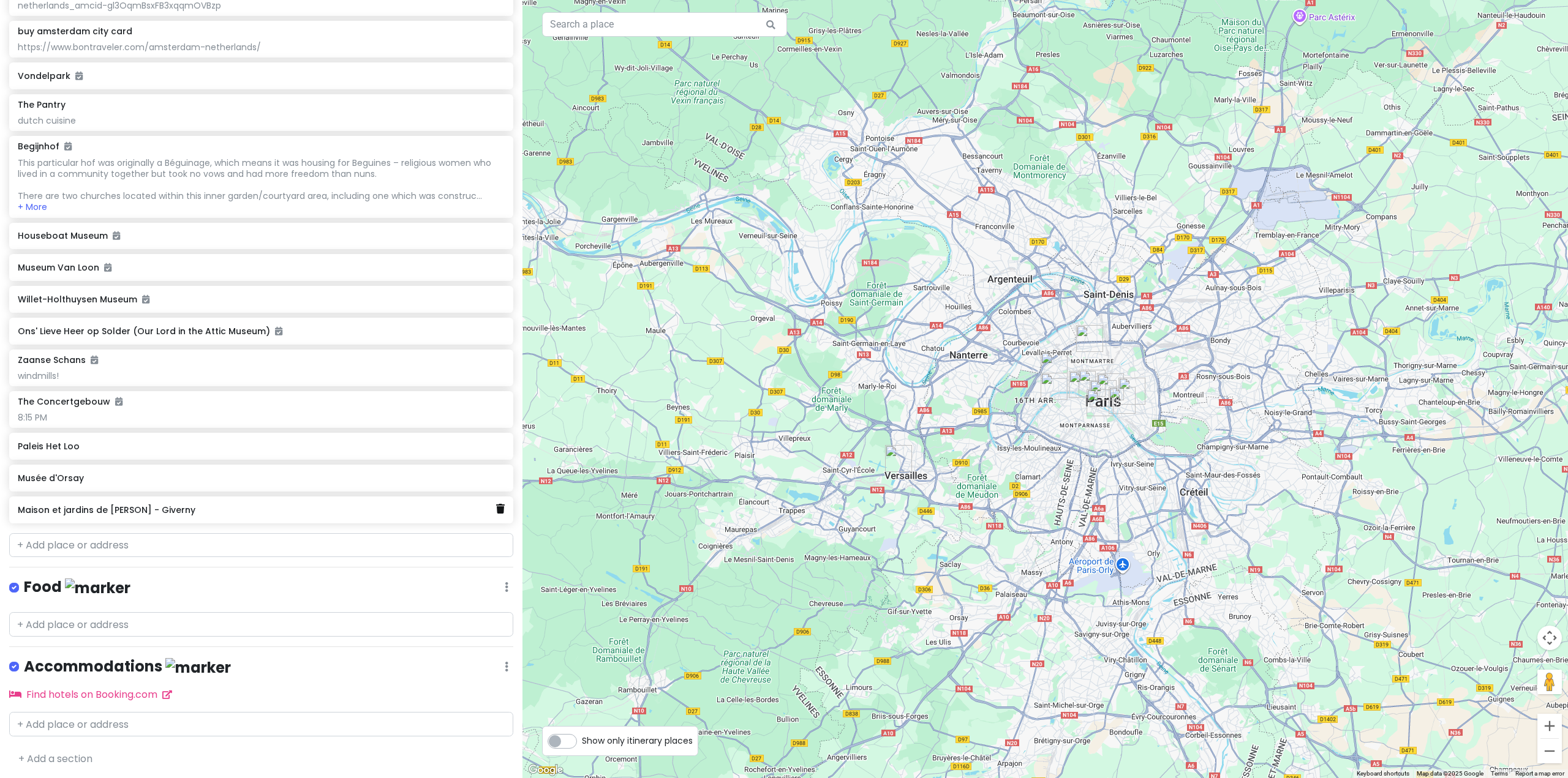 click at bounding box center [500, 509] 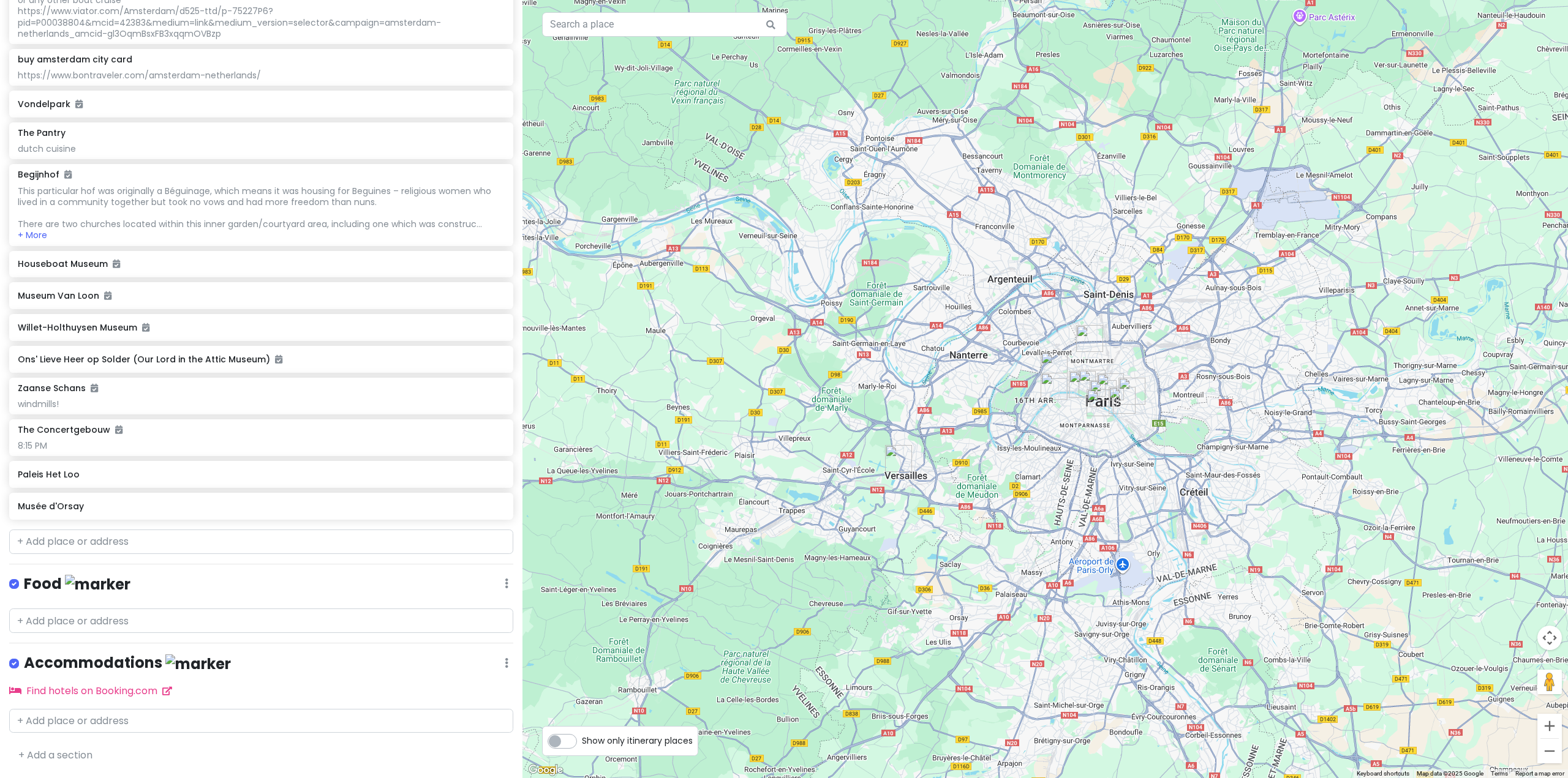 scroll, scrollTop: 2375, scrollLeft: 0, axis: vertical 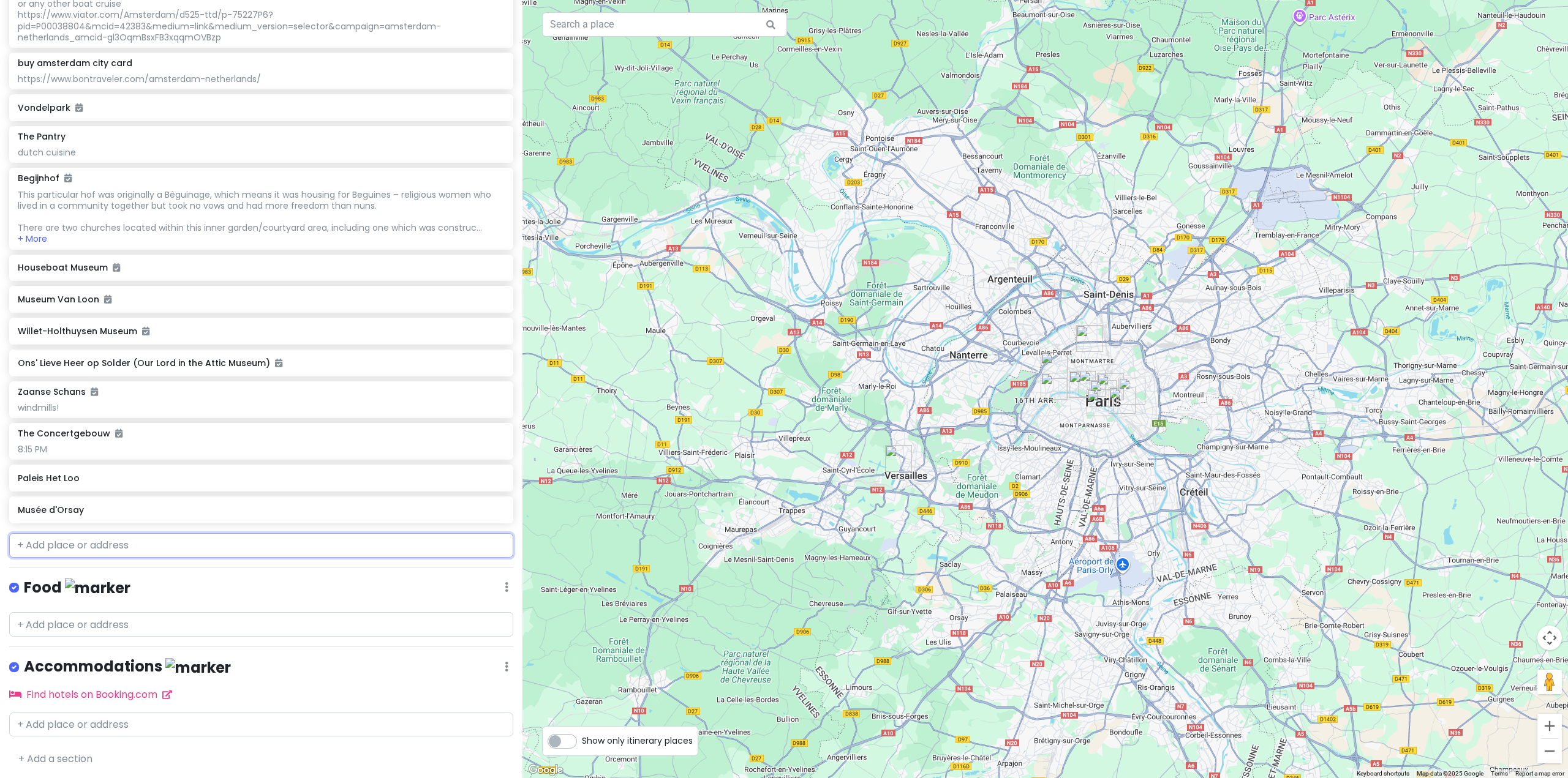 click at bounding box center (261, 545) 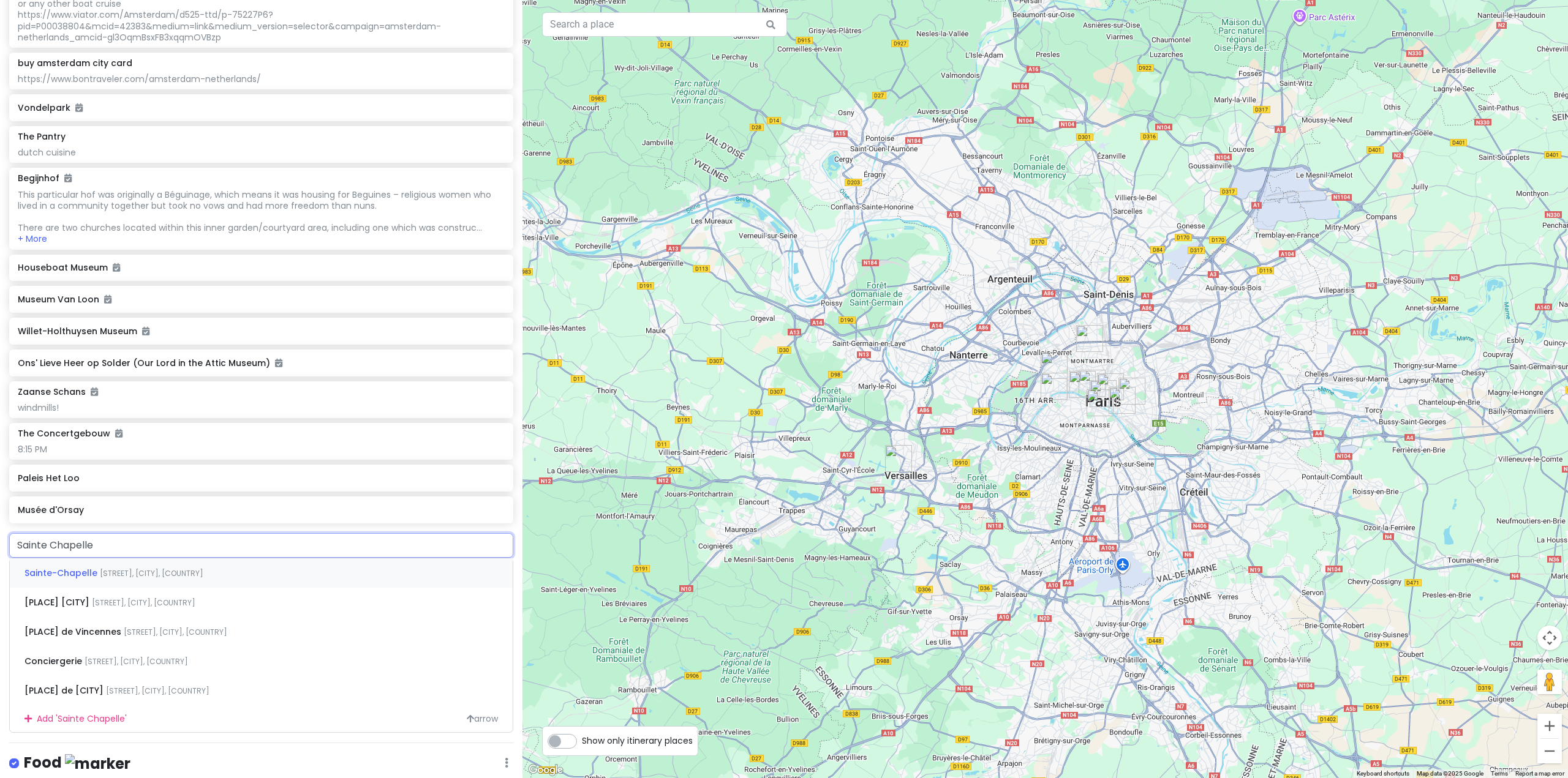 click on "Boulevard du Palais, Paris, France" at bounding box center [151, 573] 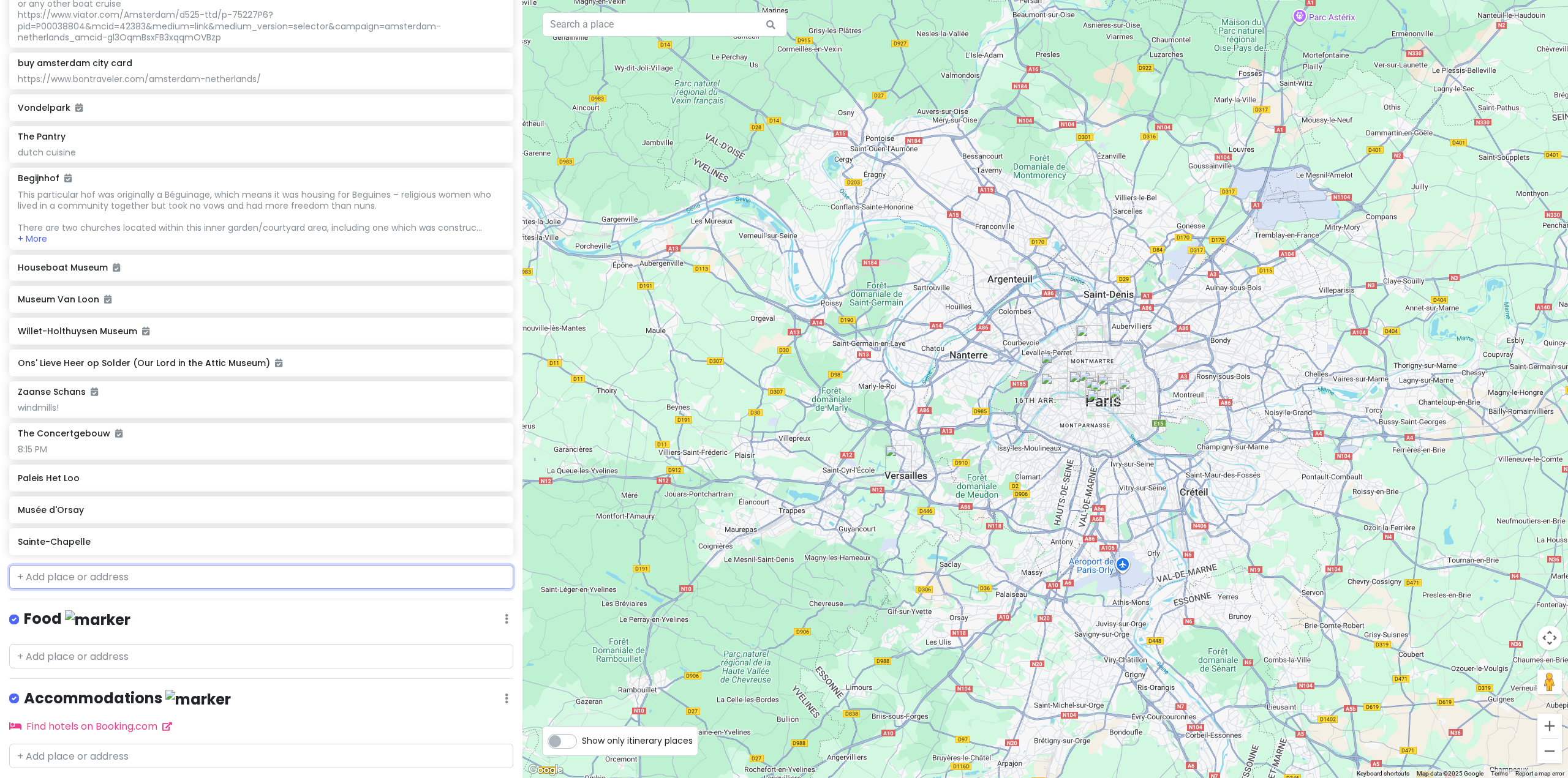 scroll, scrollTop: 2407, scrollLeft: 0, axis: vertical 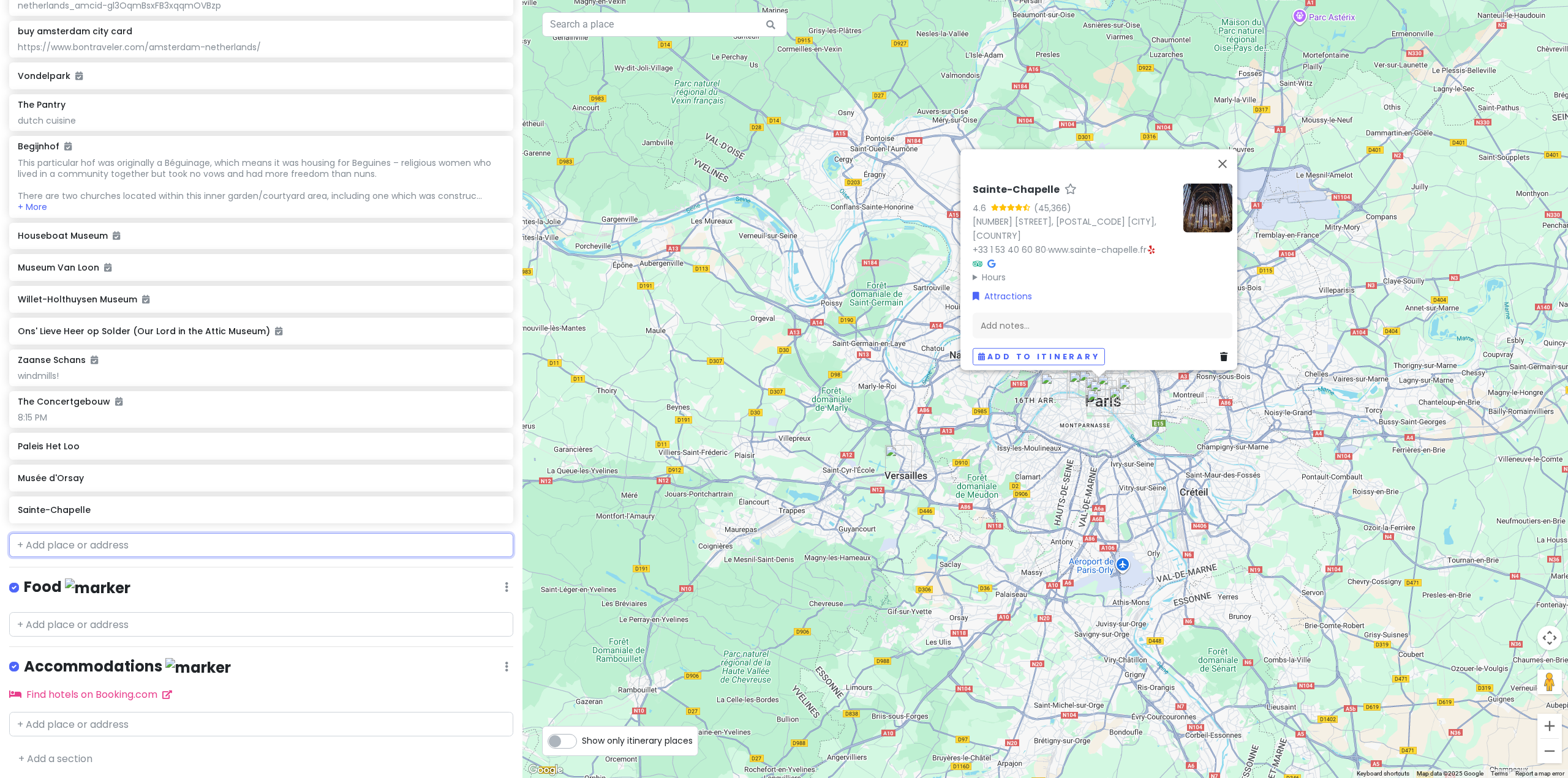 click at bounding box center (261, 545) 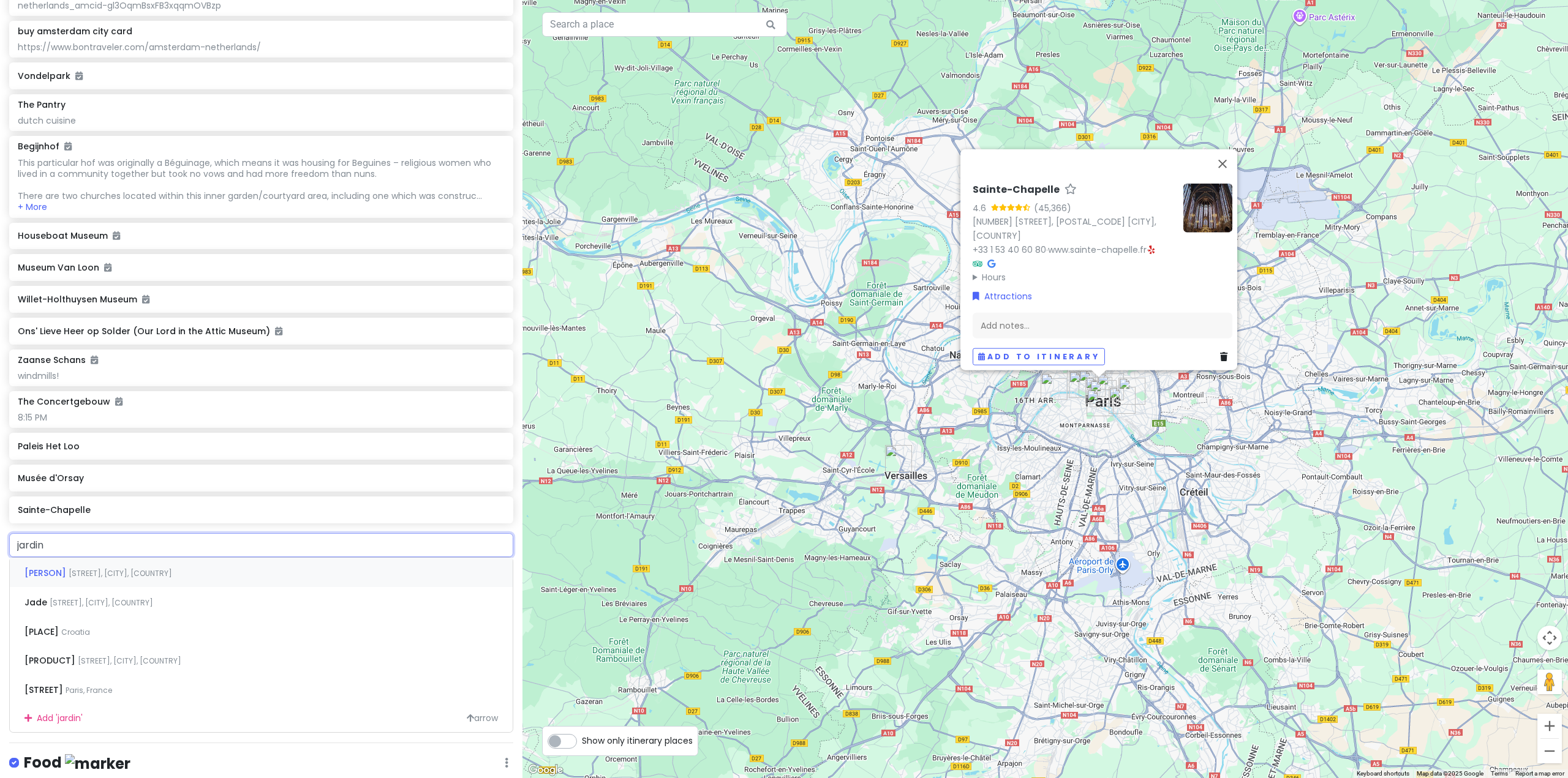 type on "jardin" 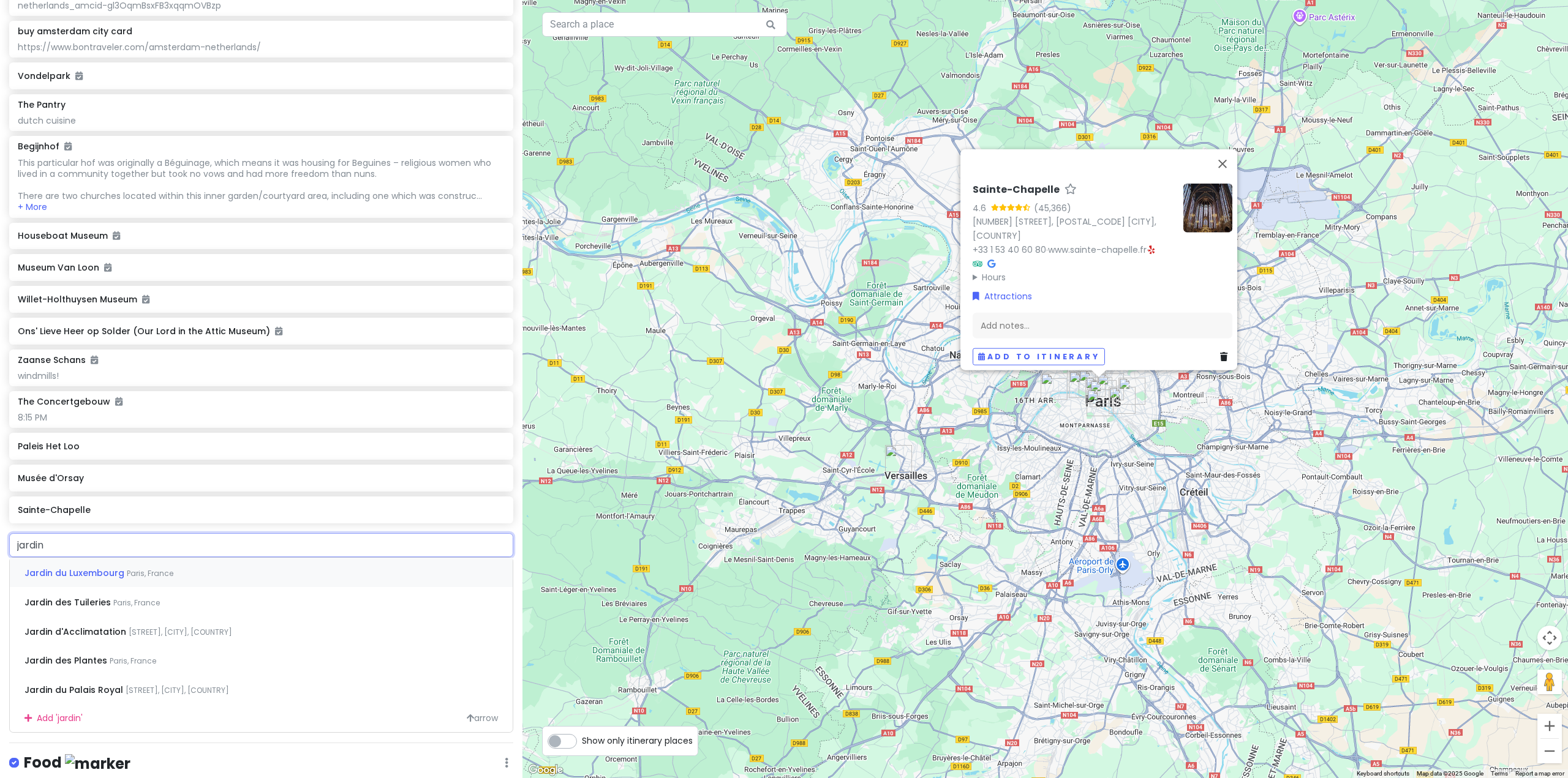 click on "Jardin du Luxembourg" at bounding box center (75, 573) 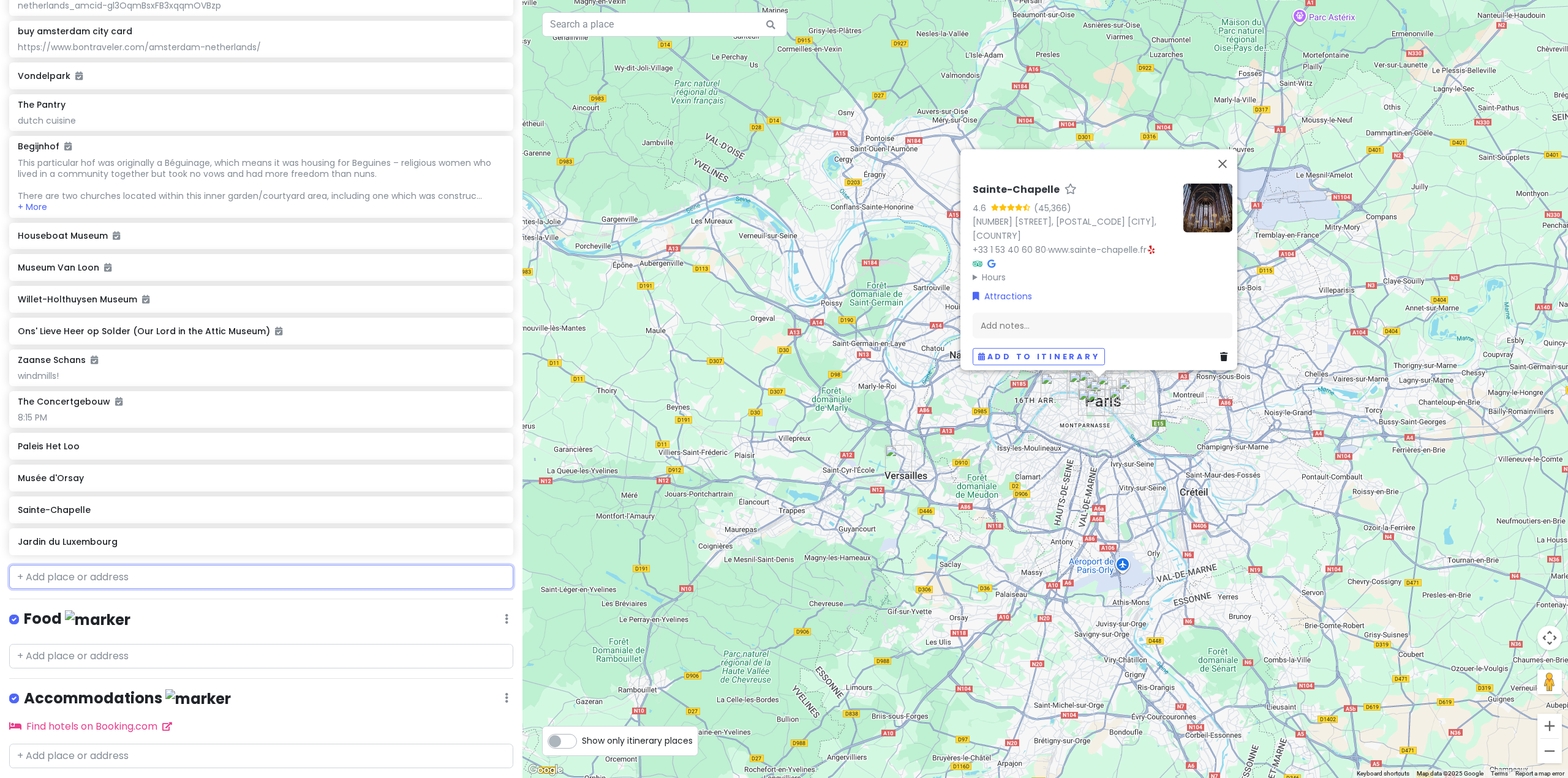 scroll, scrollTop: 2439, scrollLeft: 0, axis: vertical 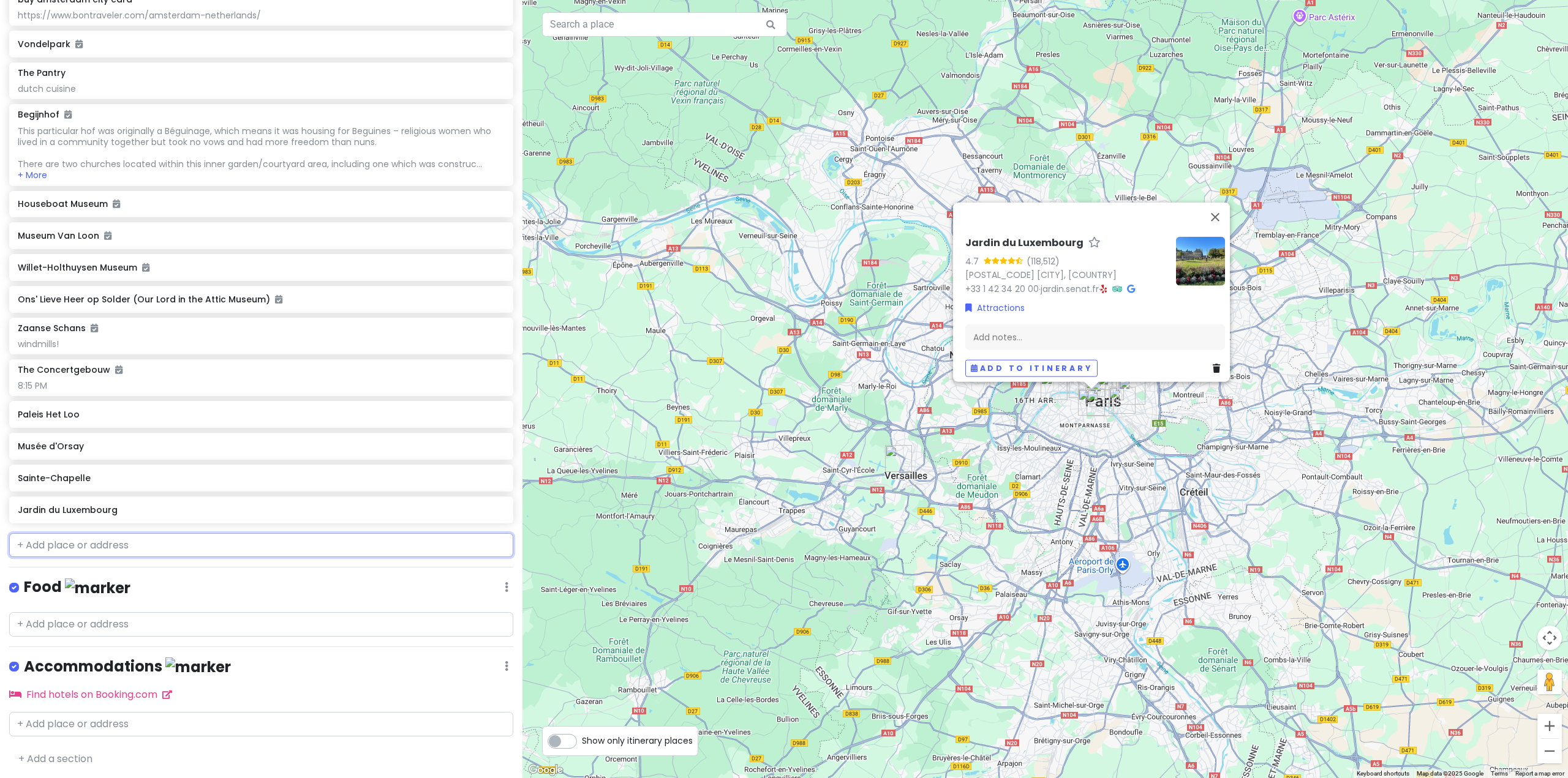 click at bounding box center [261, 545] 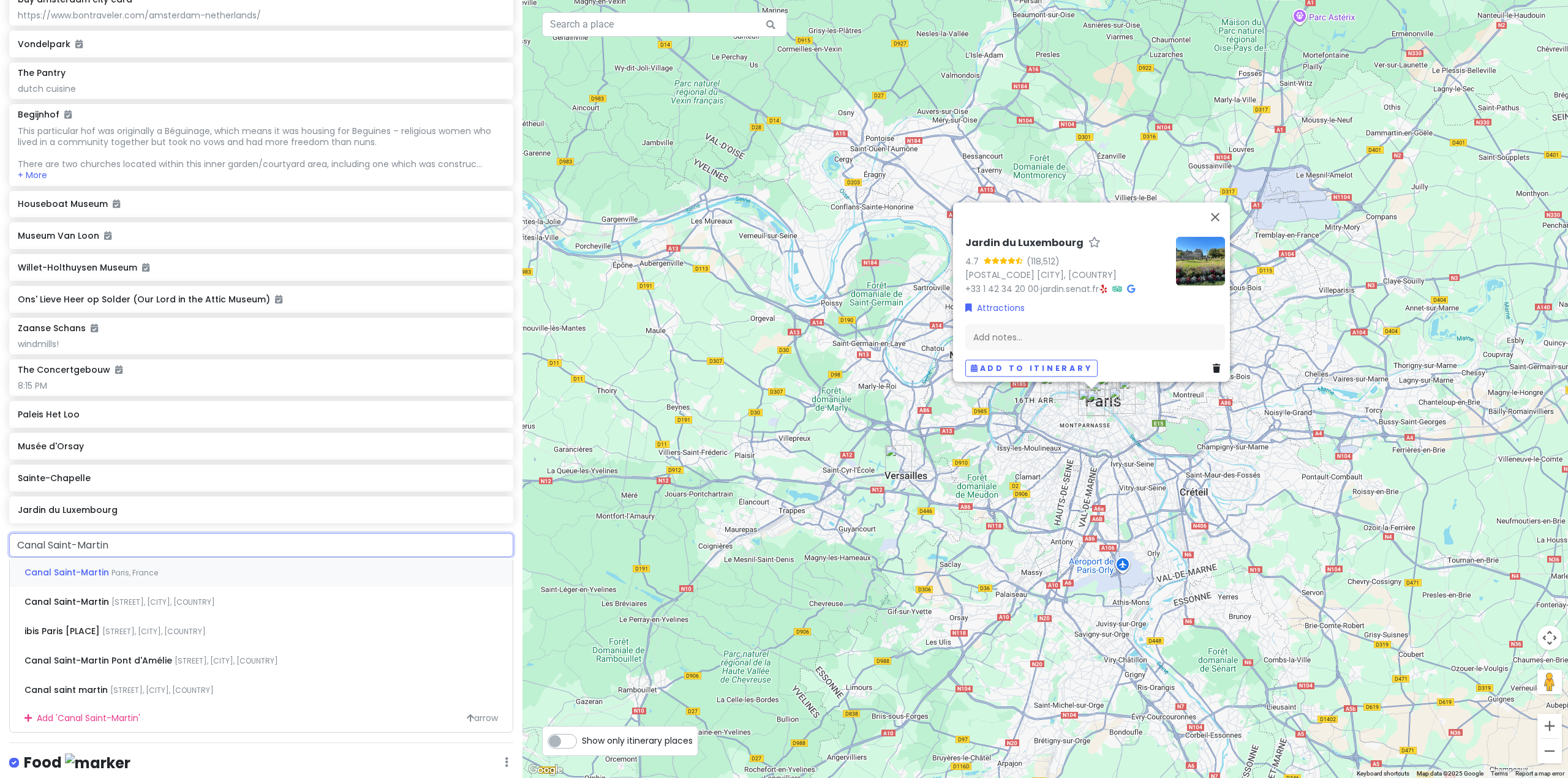 click on "Canal Saint-Martin" at bounding box center (68, 572) 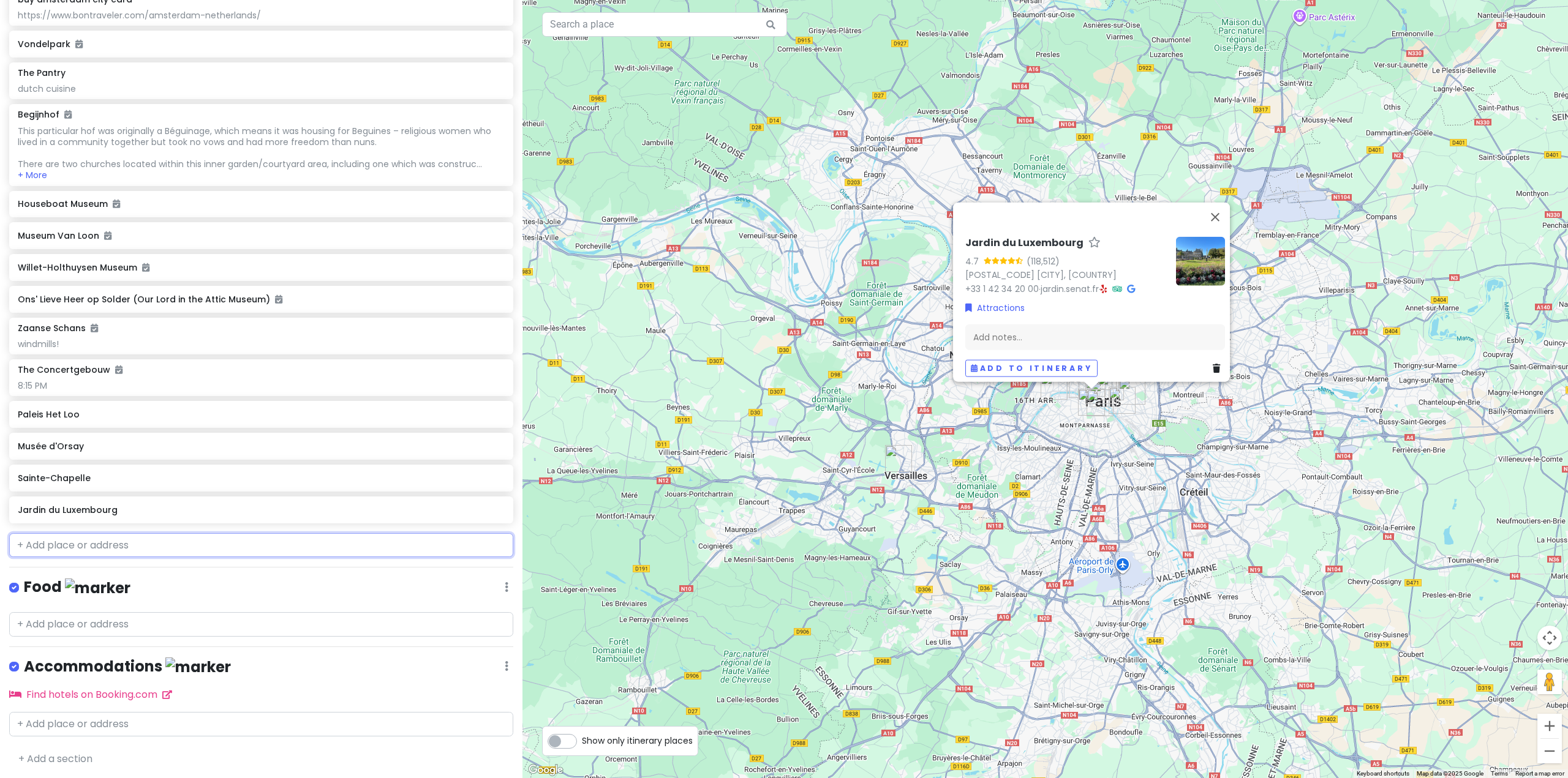 scroll, scrollTop: 2471, scrollLeft: 0, axis: vertical 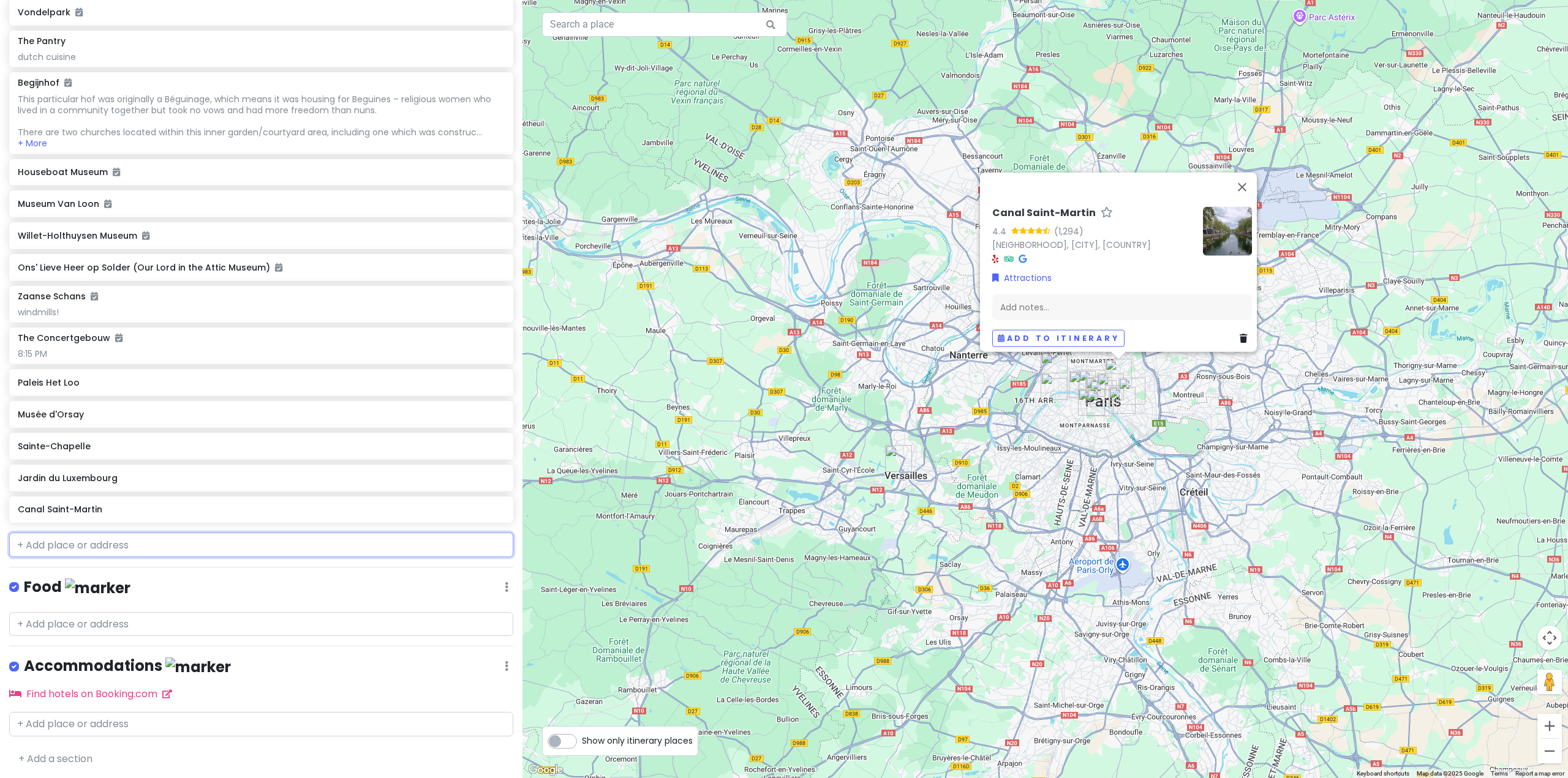 click at bounding box center (261, 545) 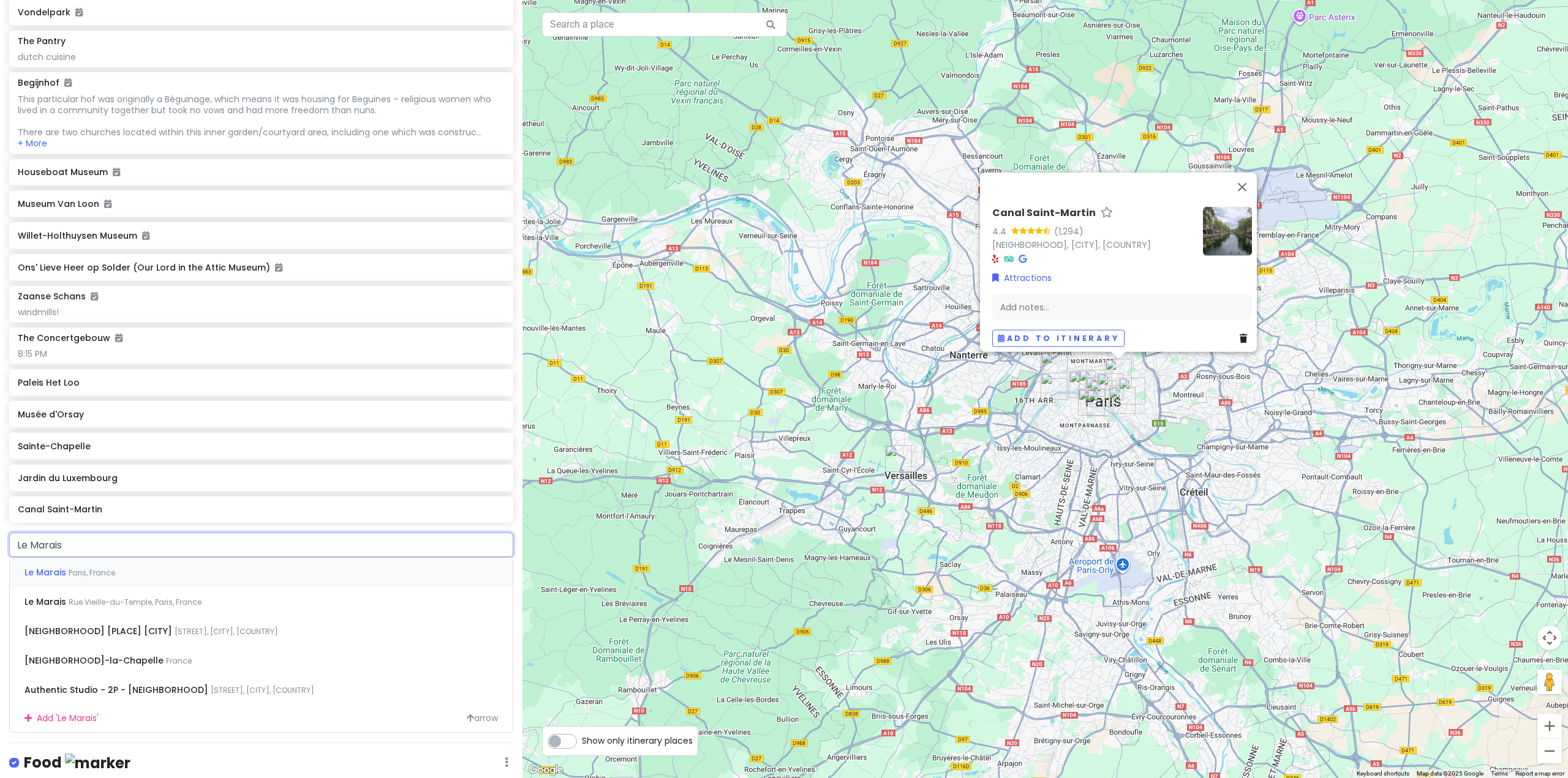 click on "Le Marais   Paris, France" at bounding box center (261, 572) 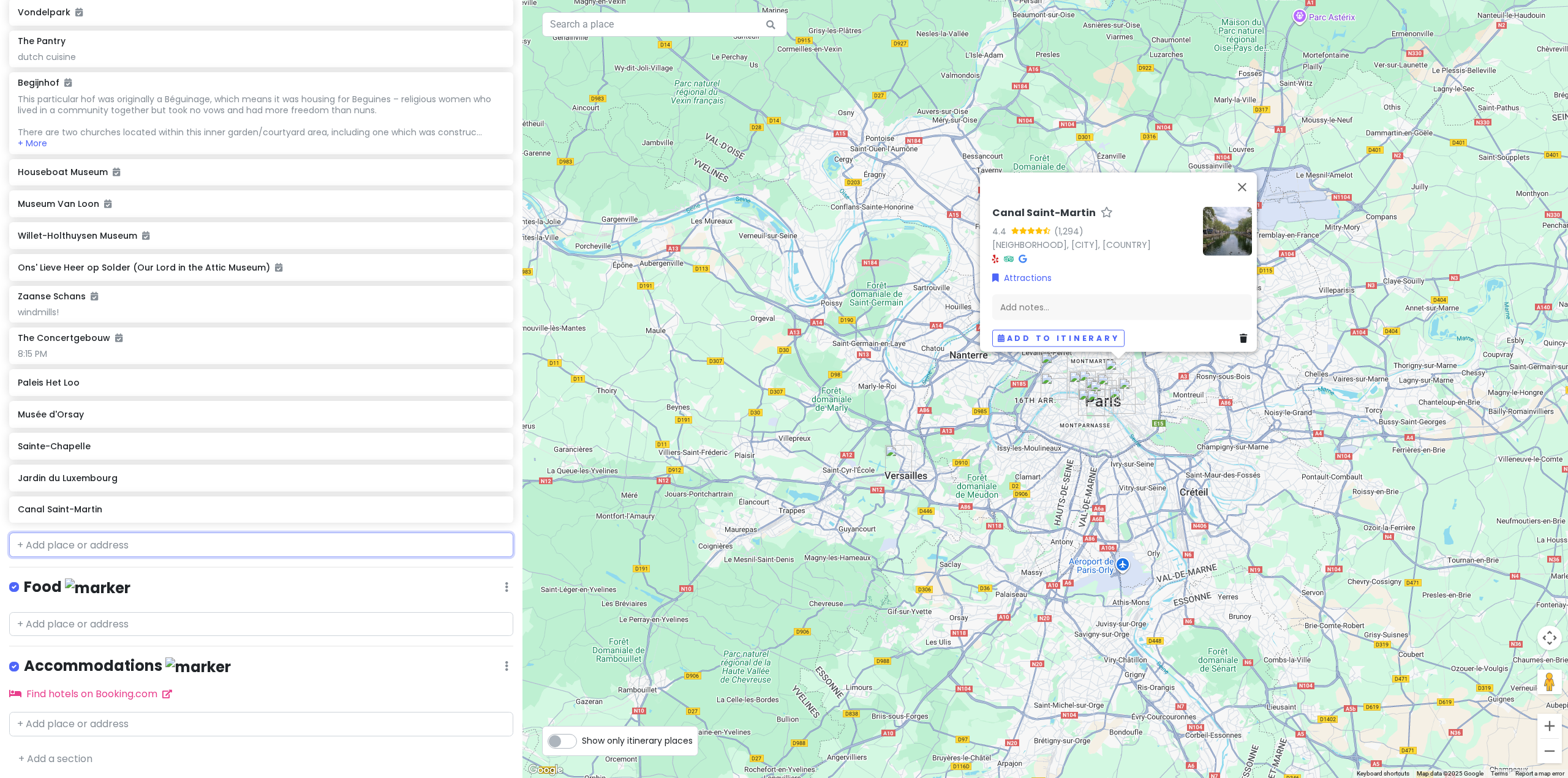 scroll, scrollTop: 2502, scrollLeft: 0, axis: vertical 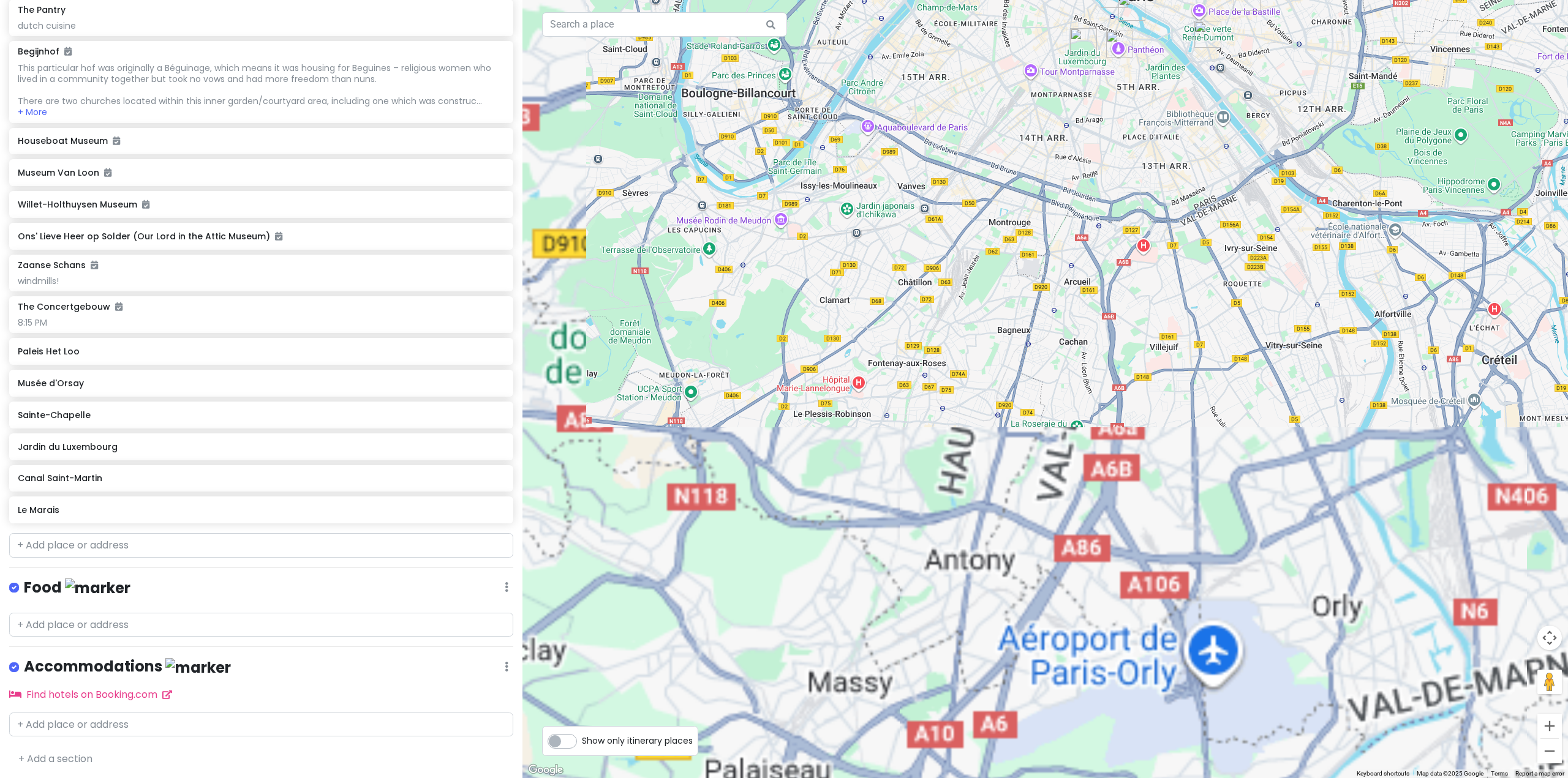 drag, startPoint x: 1174, startPoint y: 237, endPoint x: 1008, endPoint y: 595, distance: 394.6137 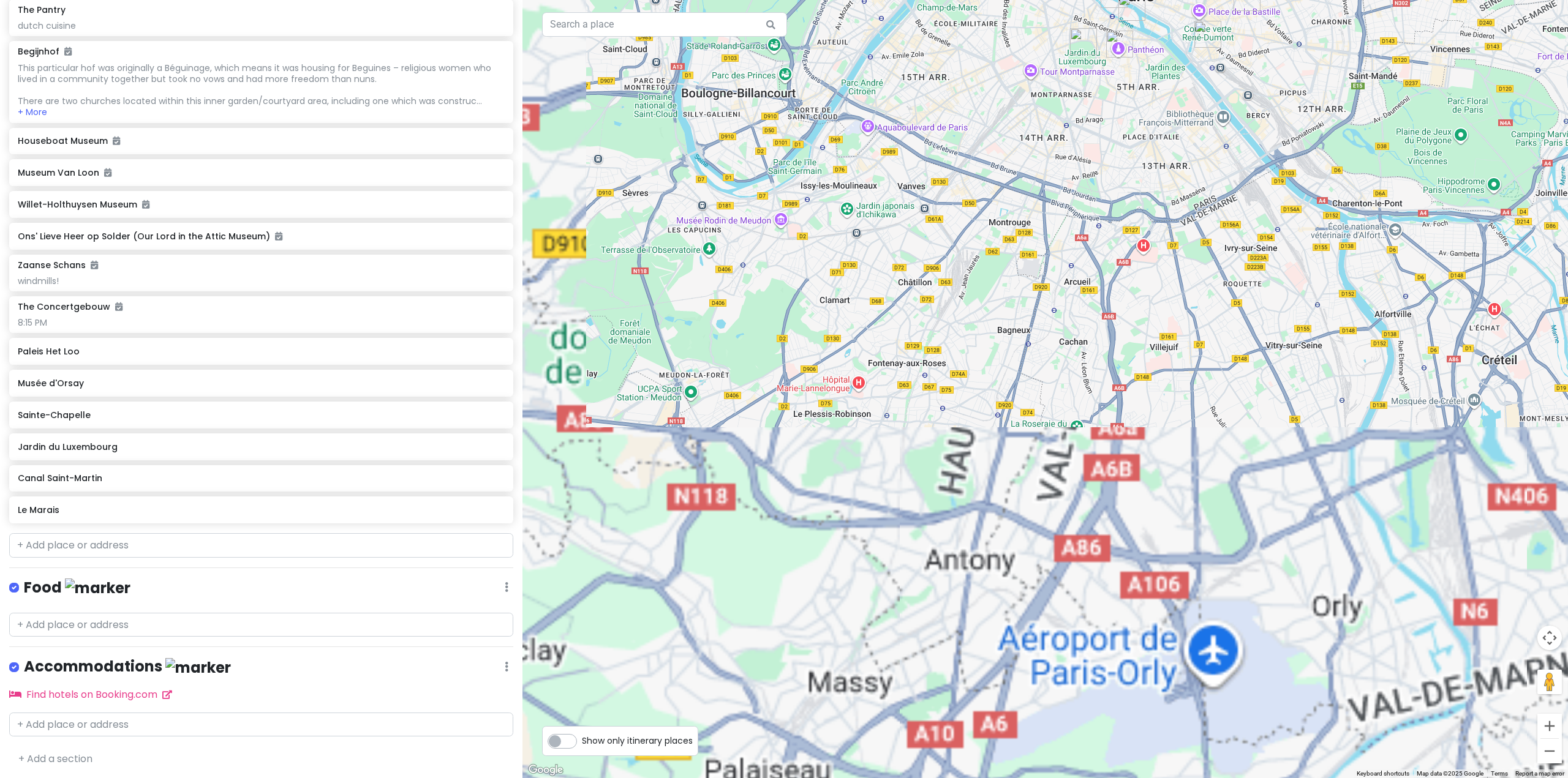 click on "Le Marais Le Marais, Paris, France Attractions Add notes...  Add to itinerary" at bounding box center (1045, 389) 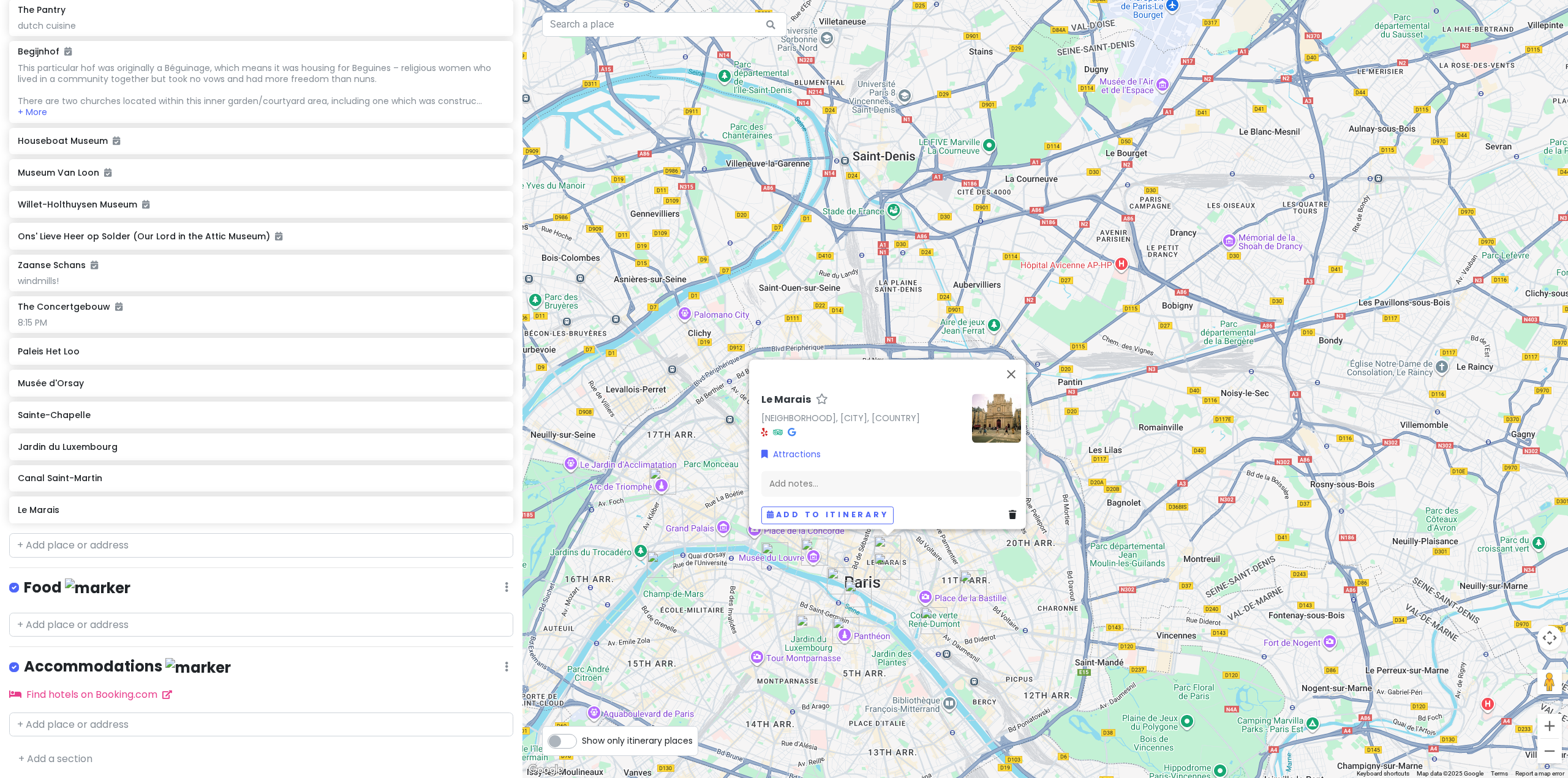 drag, startPoint x: 952, startPoint y: 610, endPoint x: 997, endPoint y: 582, distance: 53 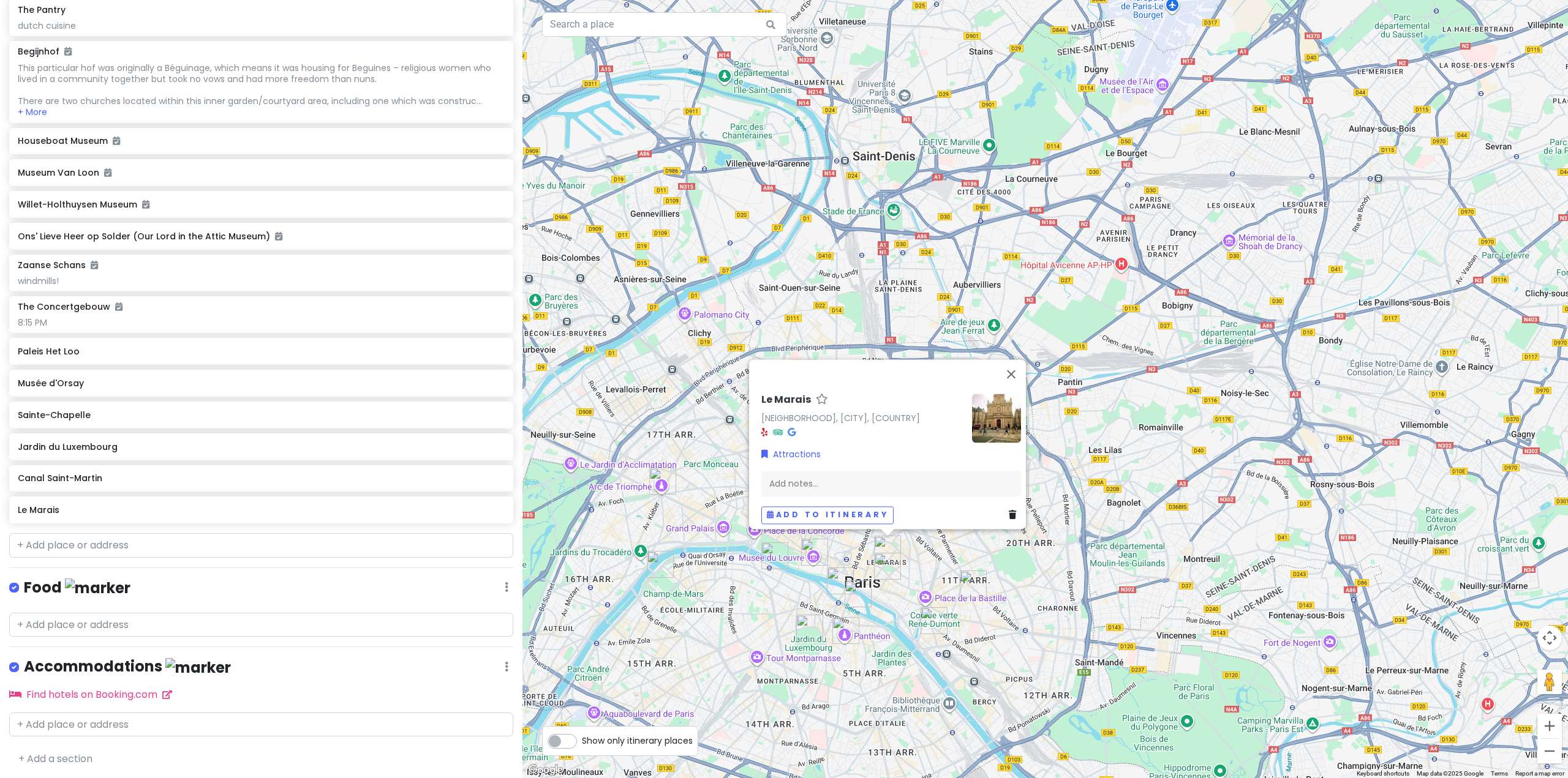 click on "Le Marais Le Marais, Paris, France Attractions Add notes...  Add to itinerary" at bounding box center (1045, 389) 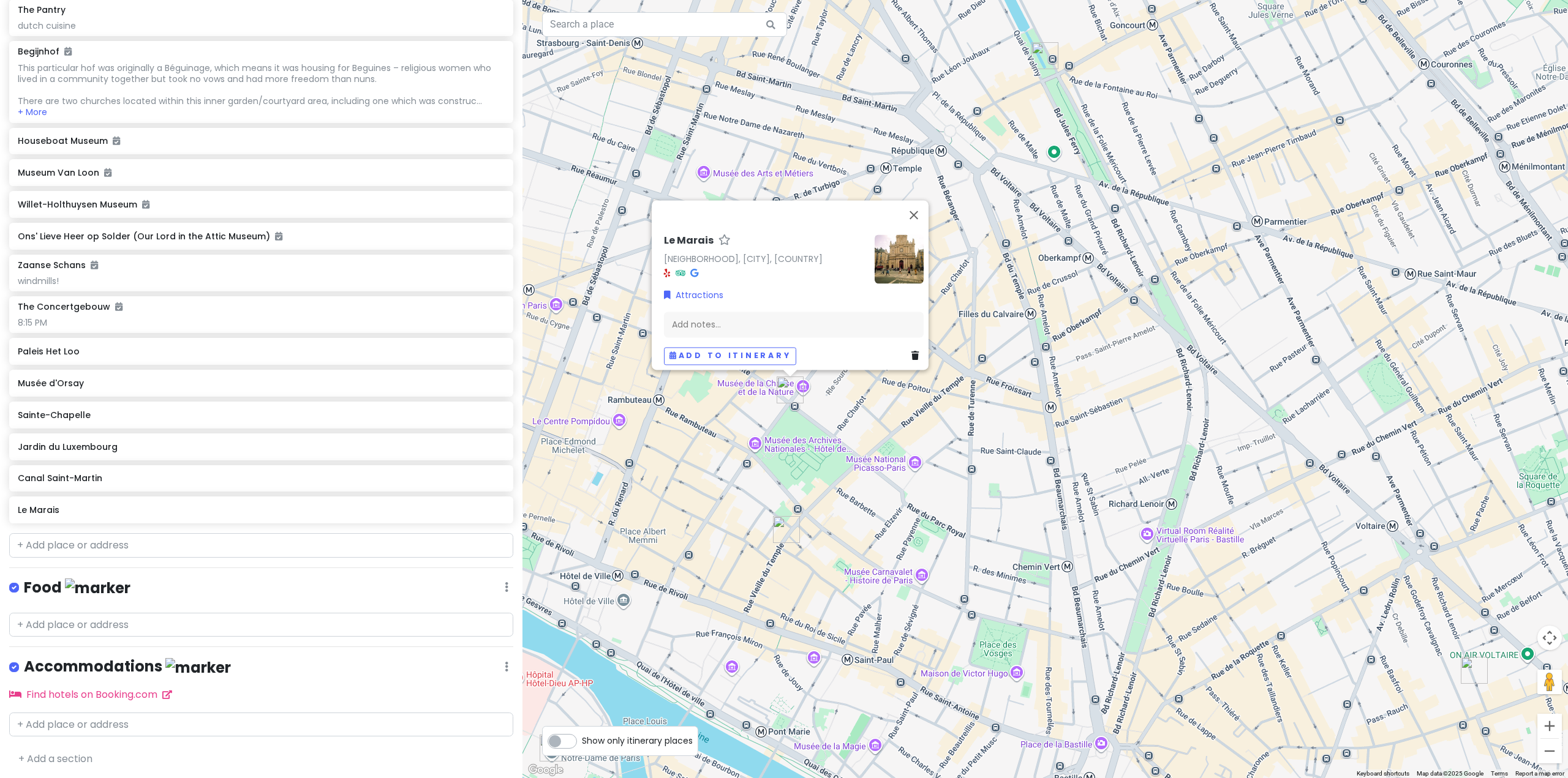 click at bounding box center [786, 529] 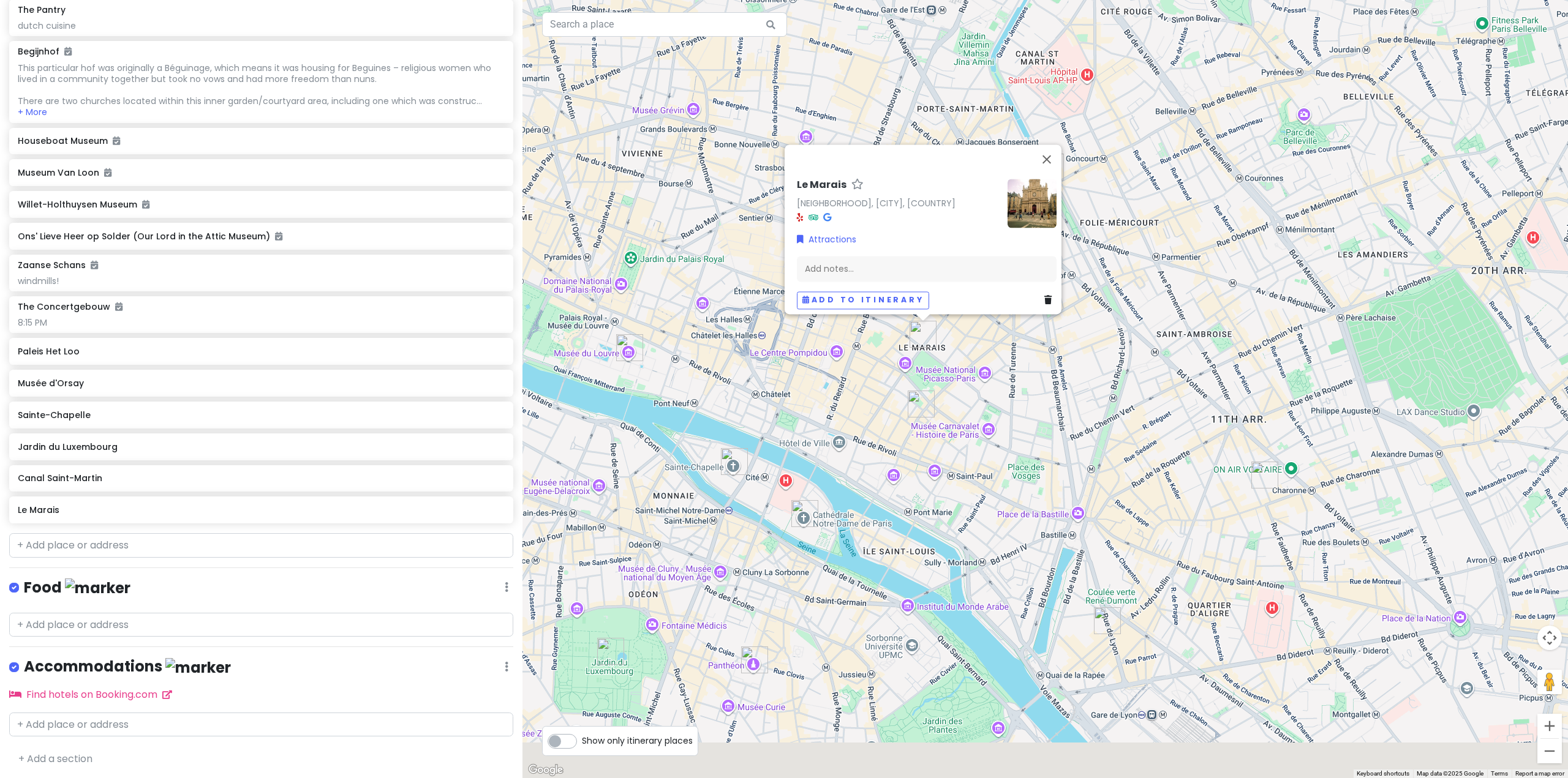 drag, startPoint x: 832, startPoint y: 537, endPoint x: 894, endPoint y: 484, distance: 81.56592 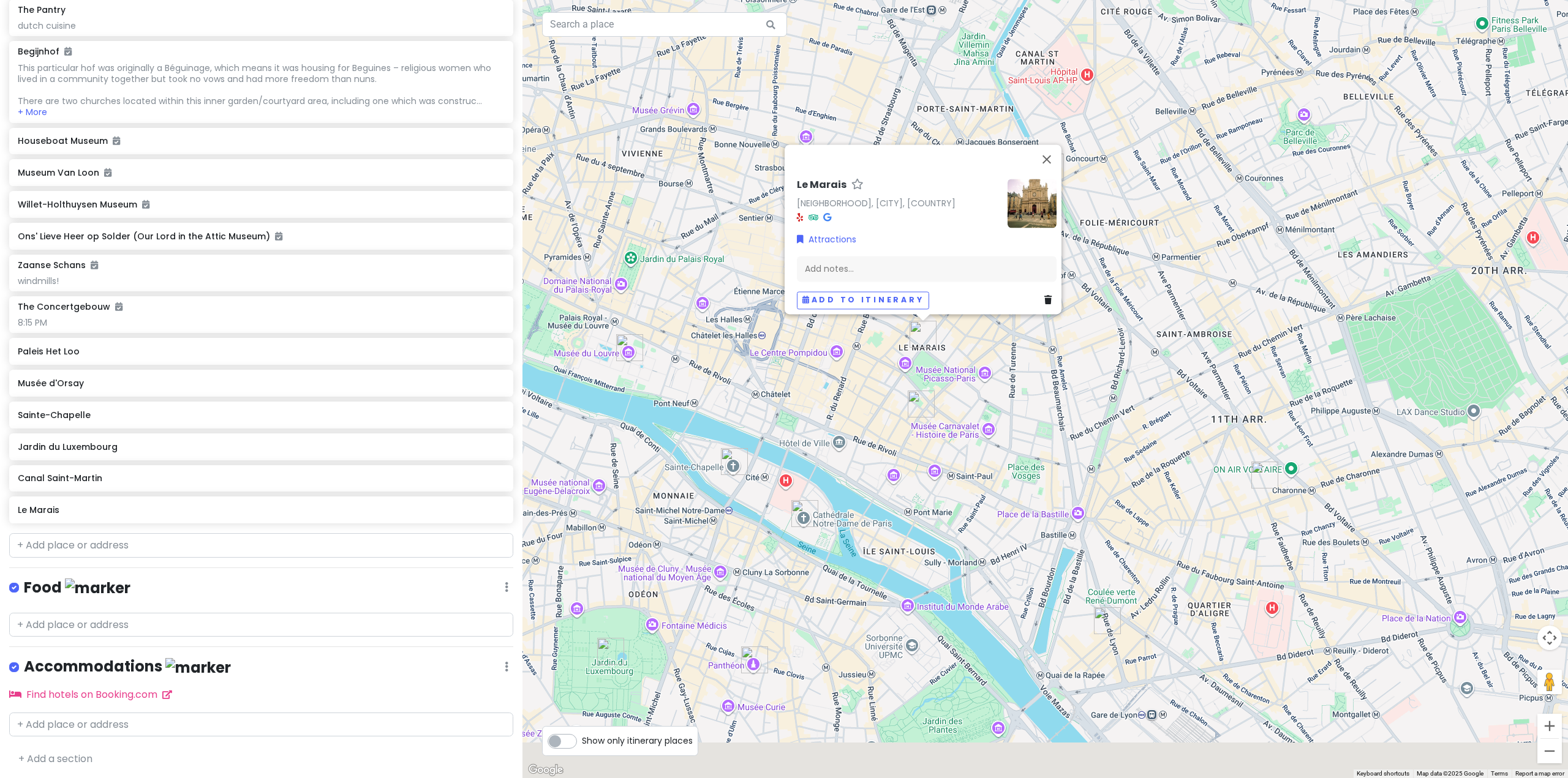 click on "Le Marais Le Marais, Paris, France Attractions Add notes...  Add to itinerary" at bounding box center [1045, 389] 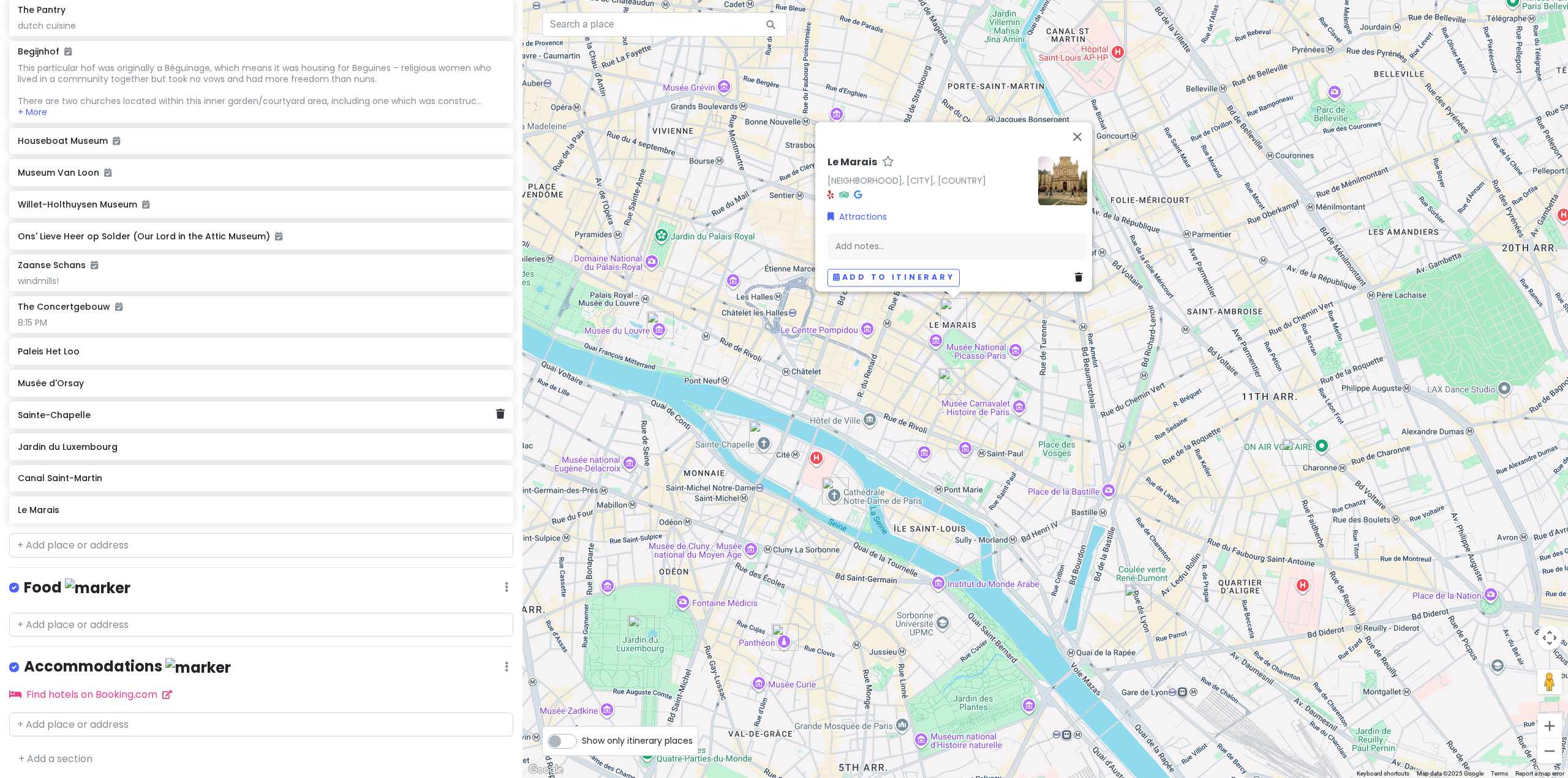scroll, scrollTop: 2502, scrollLeft: 0, axis: vertical 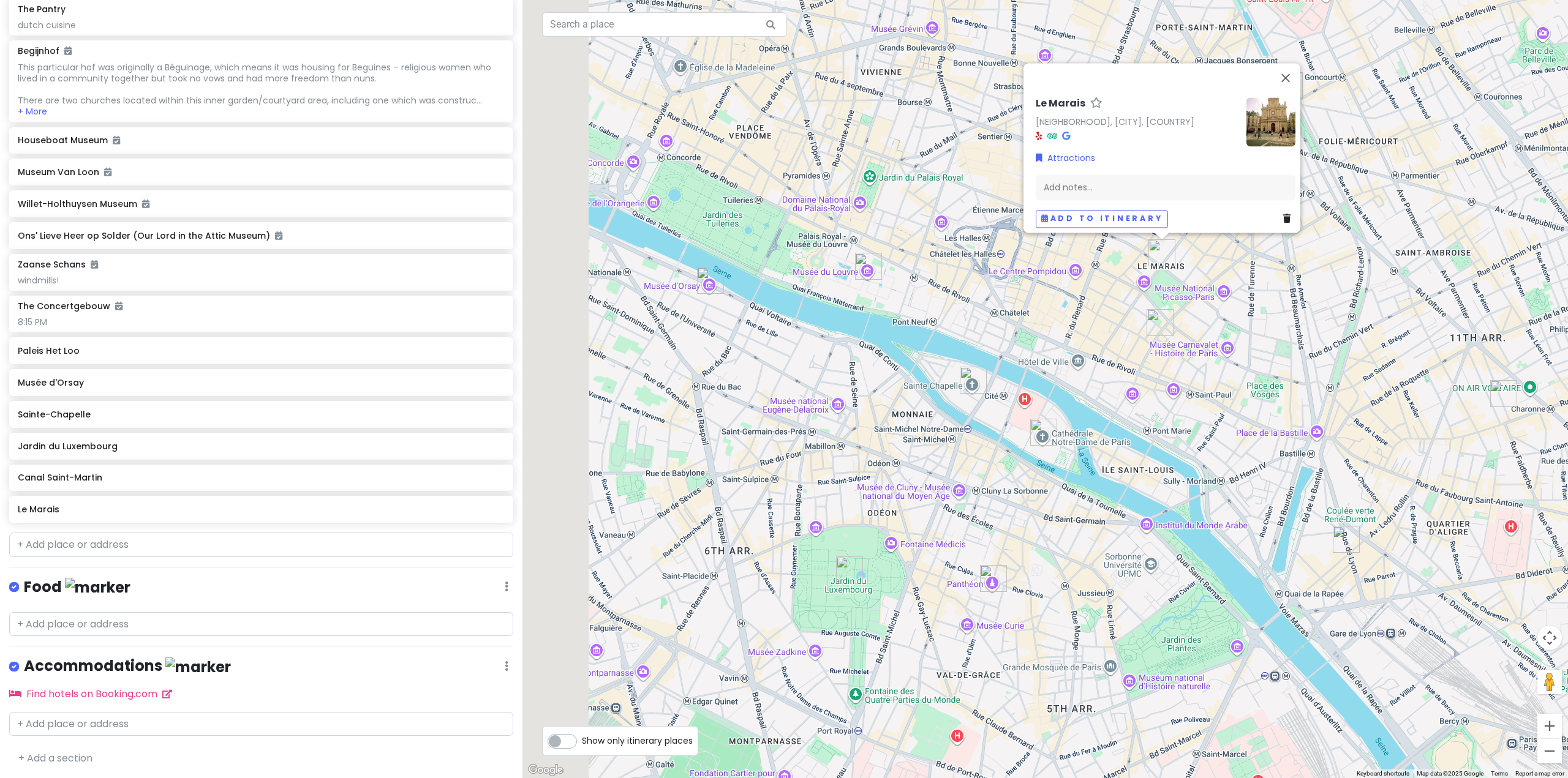 drag, startPoint x: 771, startPoint y: 531, endPoint x: 979, endPoint y: 473, distance: 215.9352 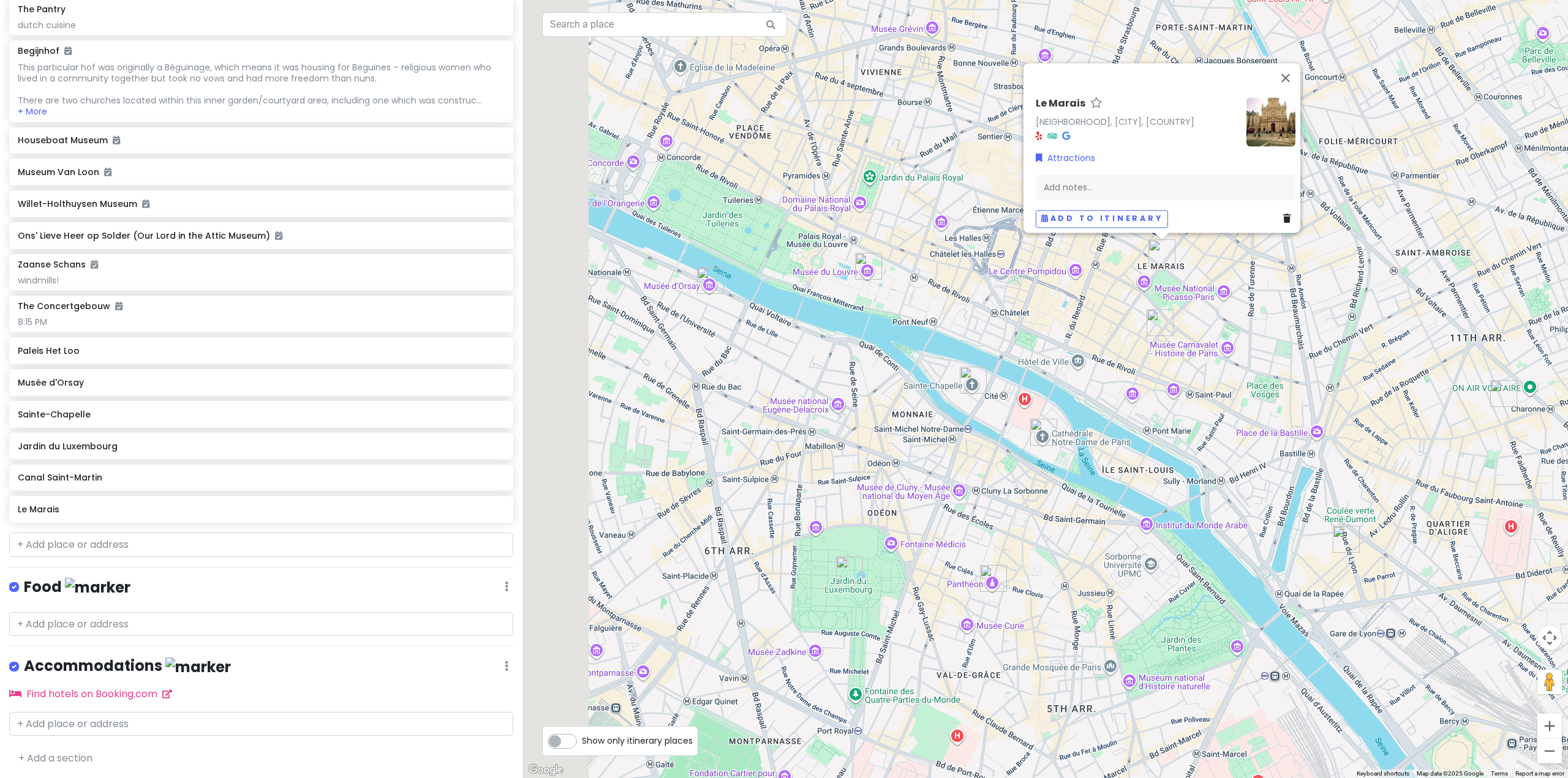 click on "Le Marais Le Marais, Paris, France Attractions Add notes...  Add to itinerary" at bounding box center [1045, 389] 